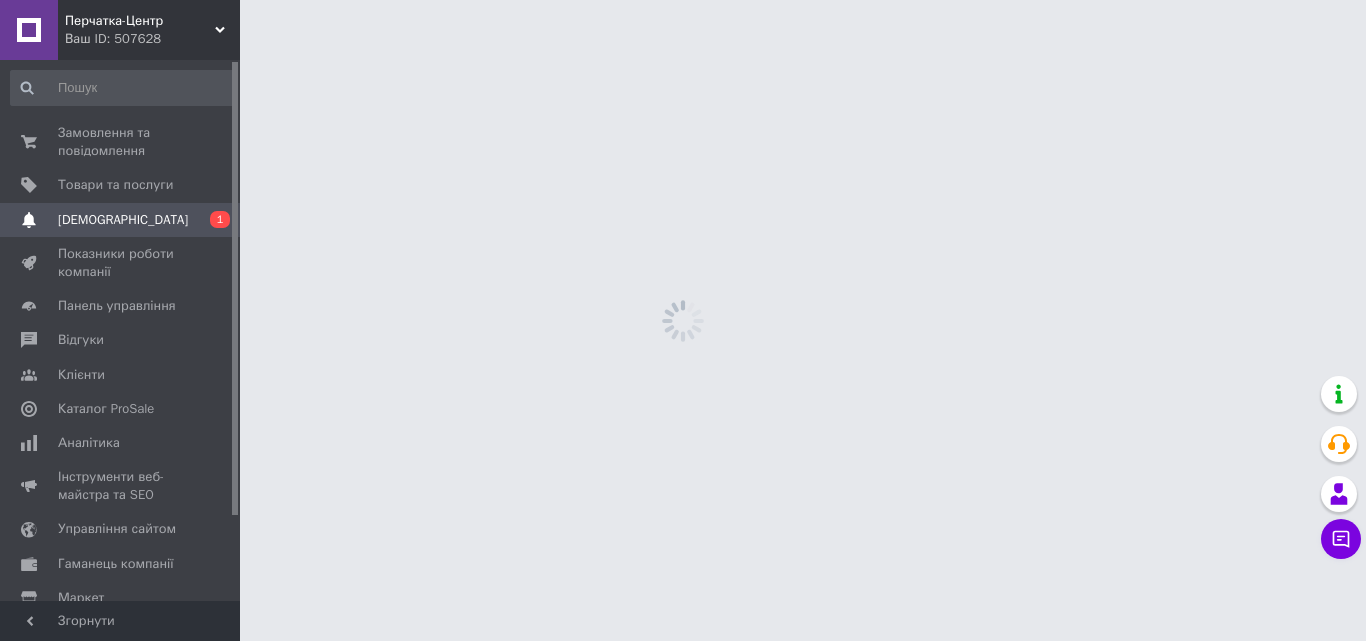 scroll, scrollTop: 0, scrollLeft: 0, axis: both 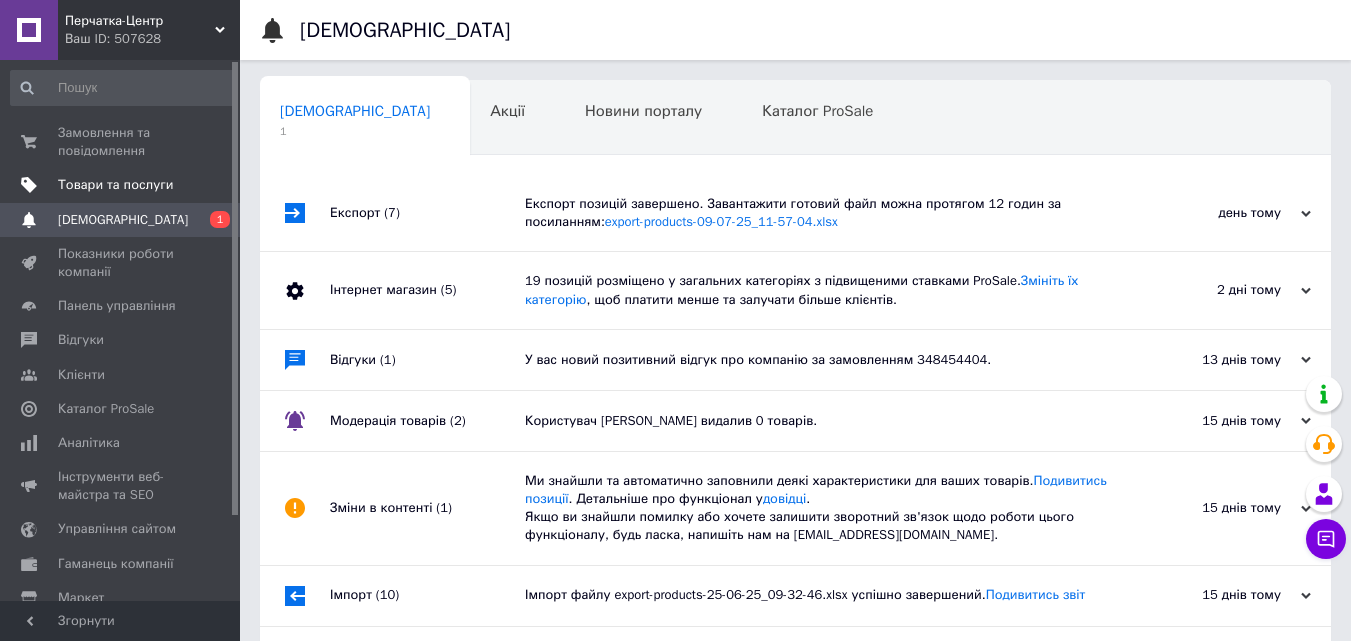 click on "Товари та послуги" at bounding box center [115, 185] 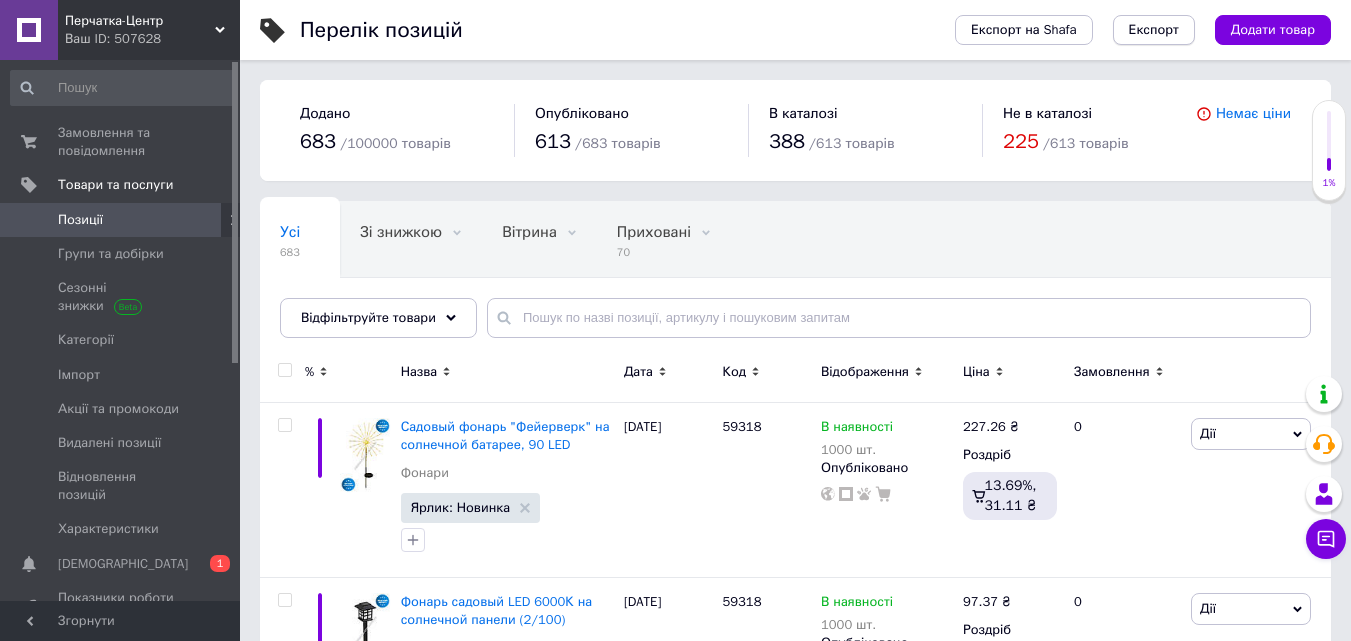 click on "Експорт" at bounding box center [1154, 30] 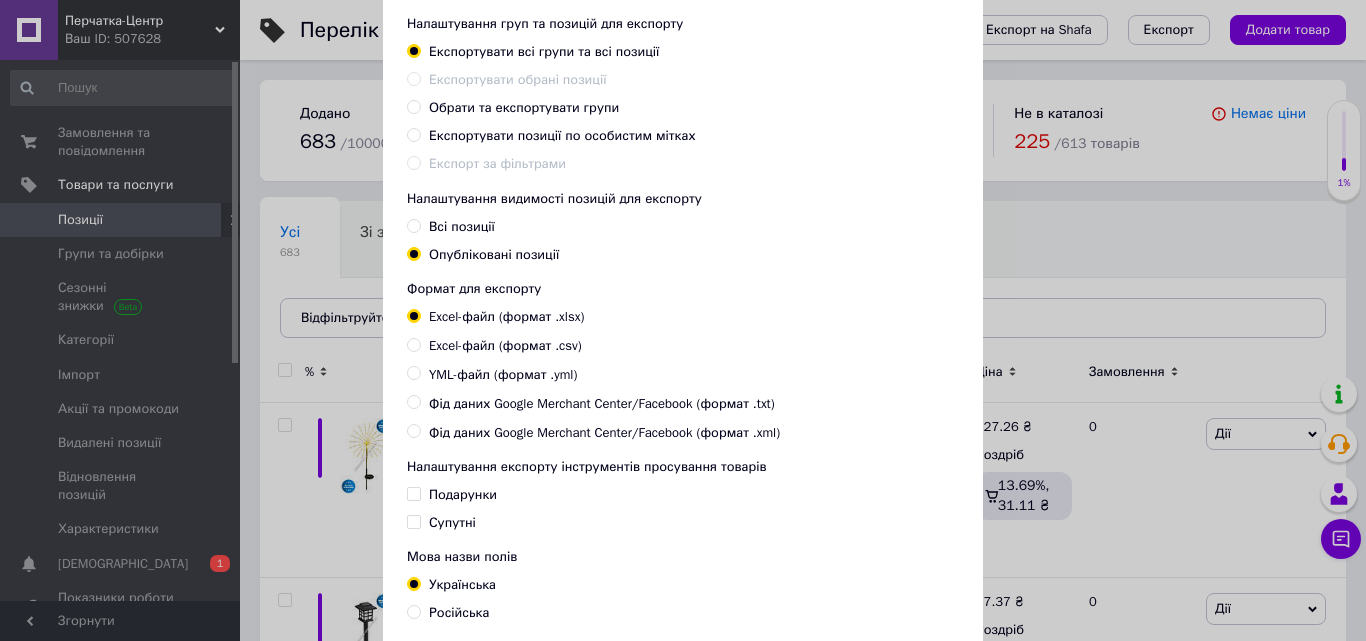scroll, scrollTop: 231, scrollLeft: 0, axis: vertical 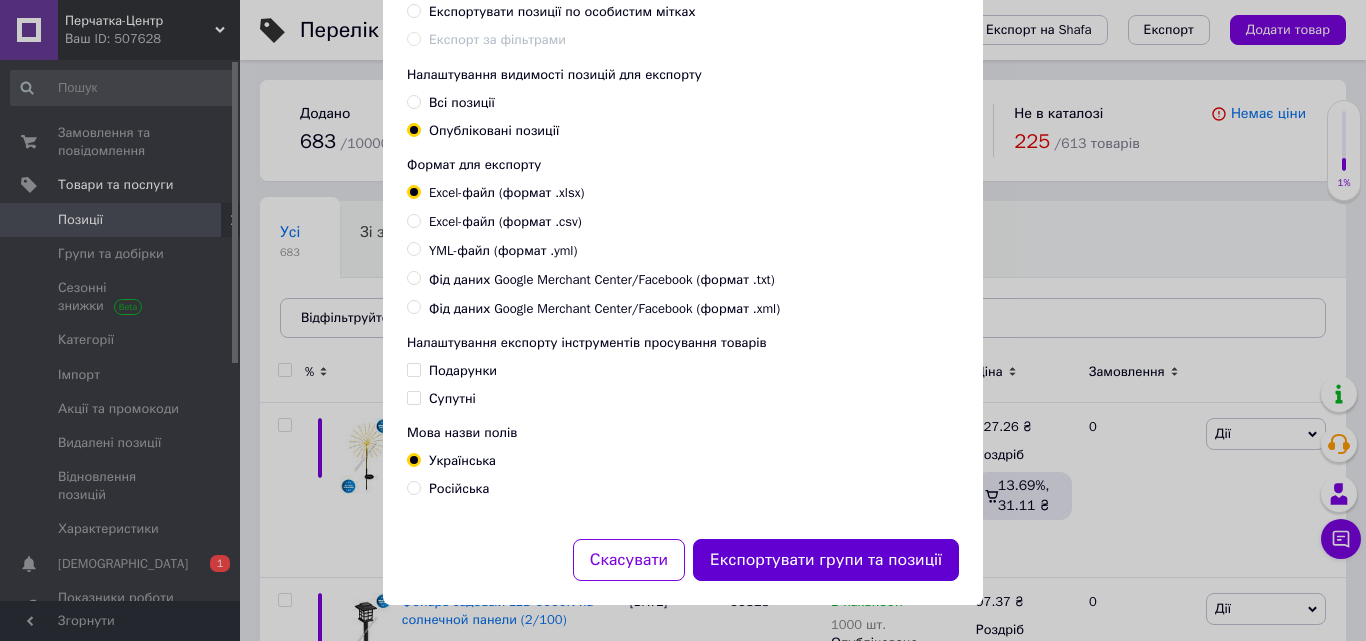 click on "Експортувати групи та позиції" at bounding box center (826, 560) 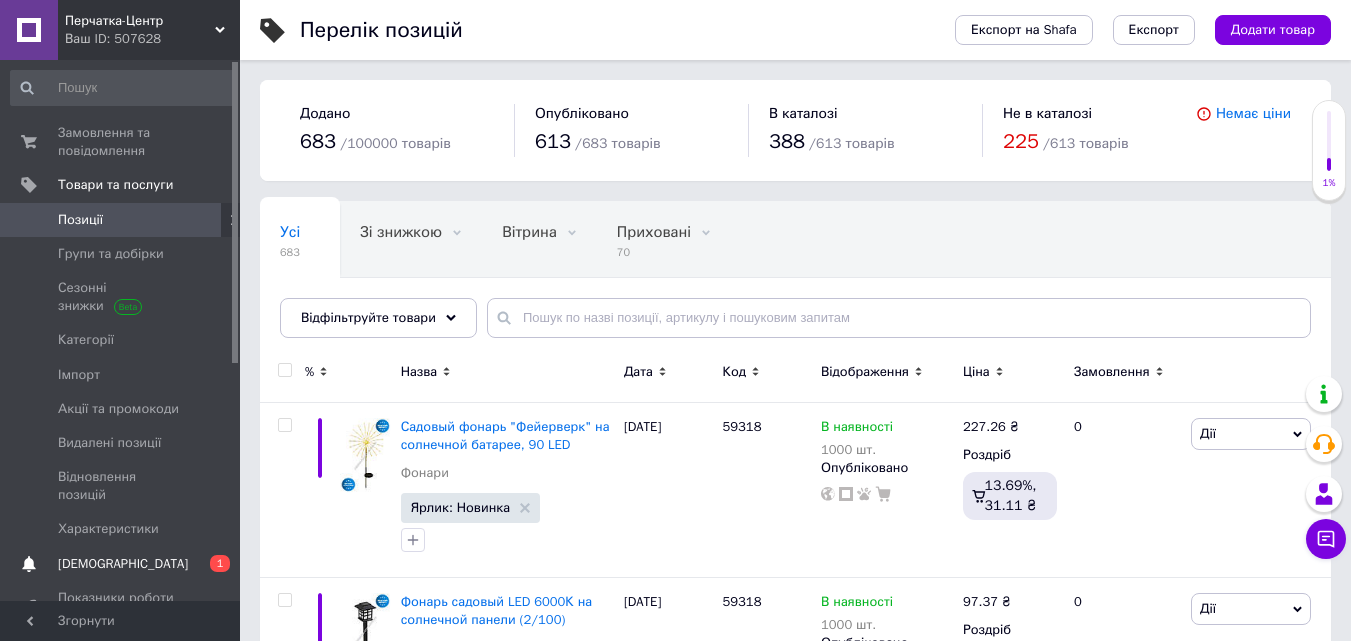 click on "[DEMOGRAPHIC_DATA]" at bounding box center [123, 564] 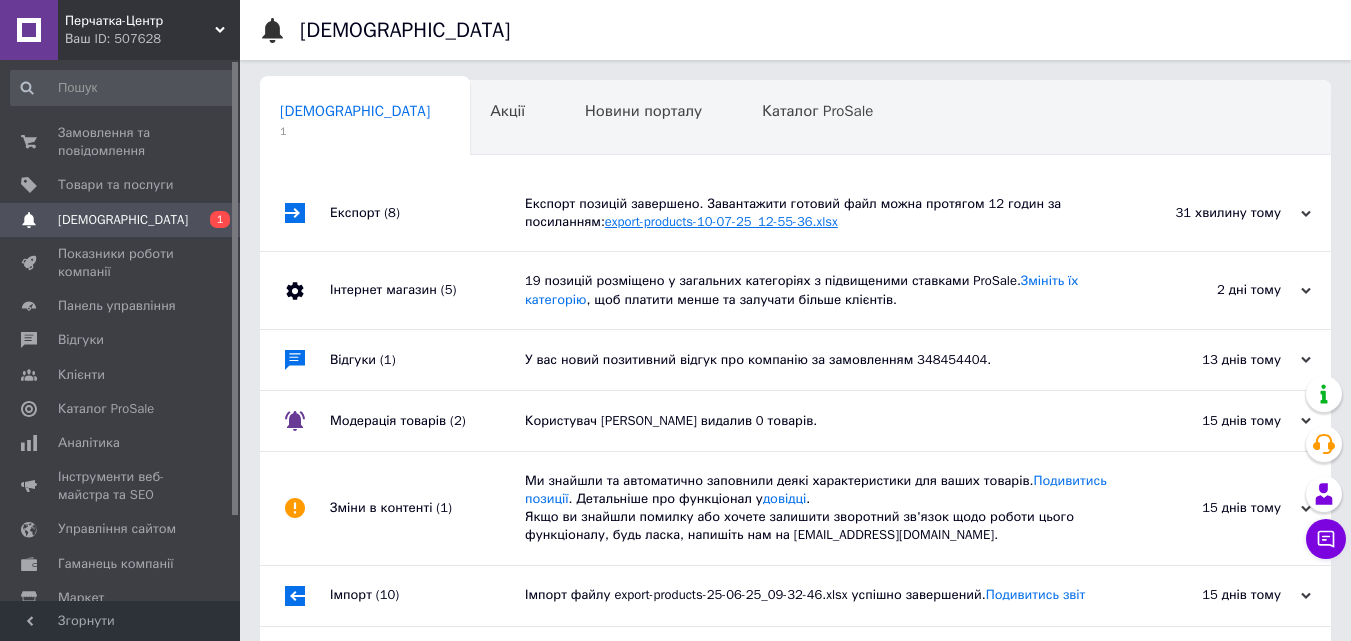 click on "export-products-10-07-25_12-55-36.xlsx" at bounding box center [721, 221] 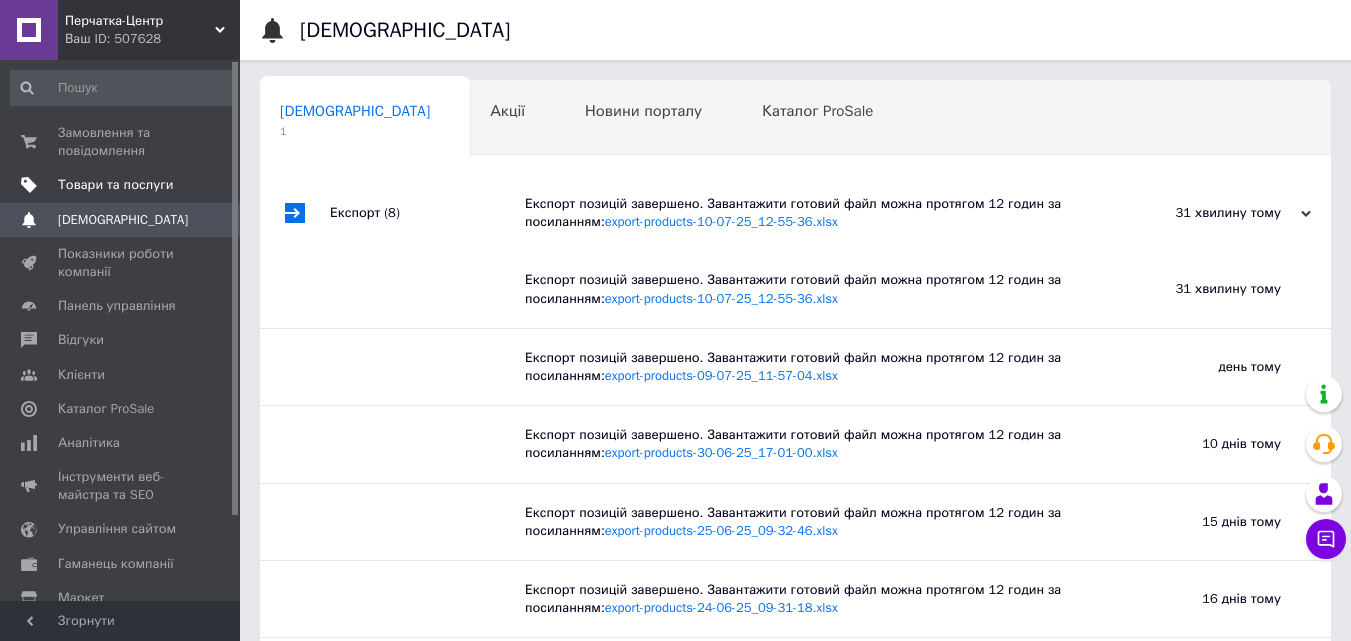 click on "Товари та послуги" at bounding box center [115, 185] 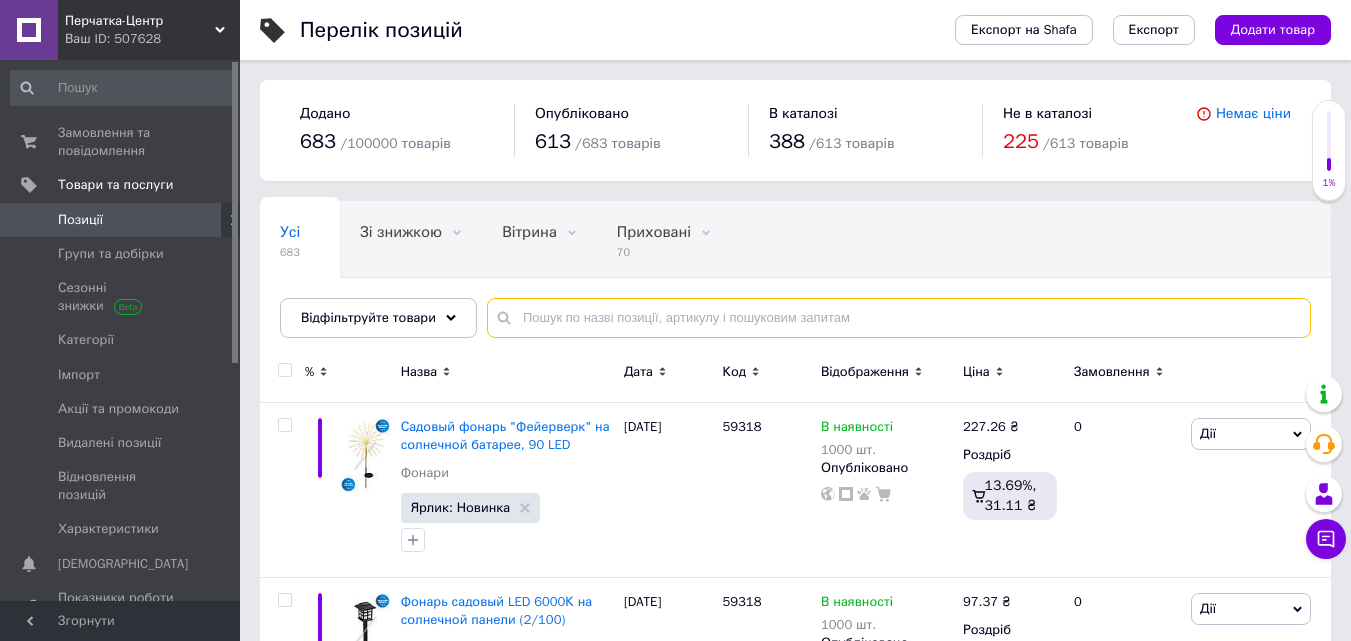click at bounding box center (899, 318) 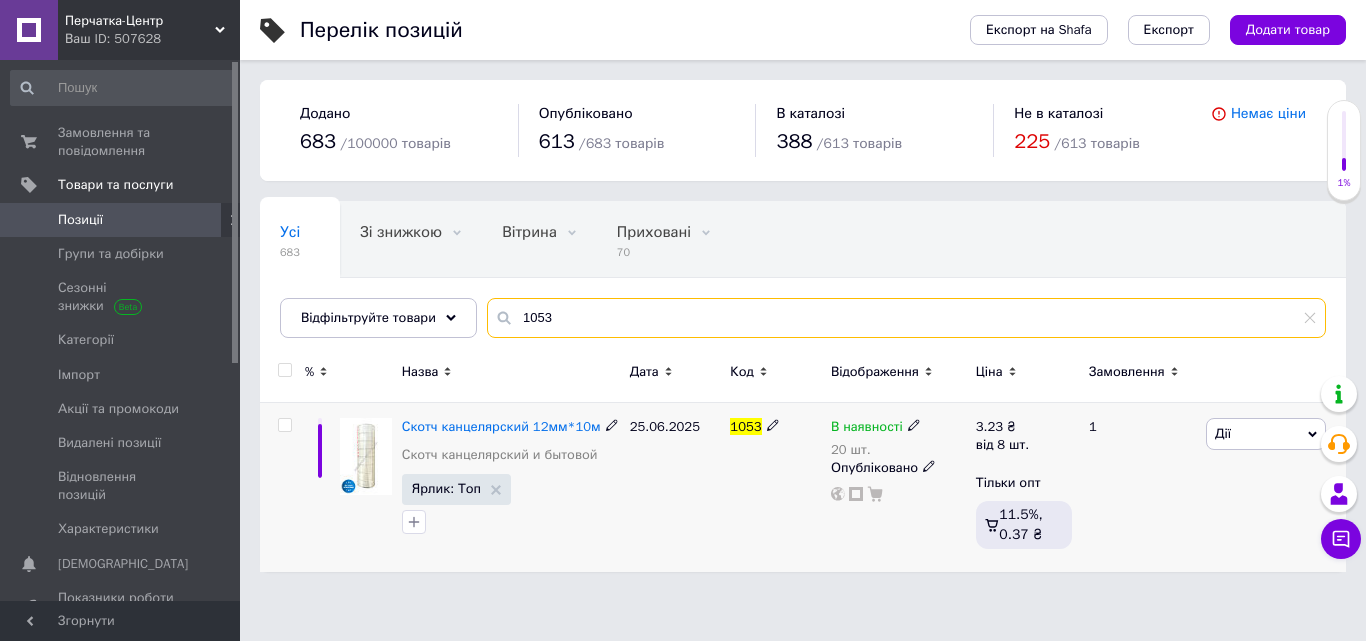 type on "1053" 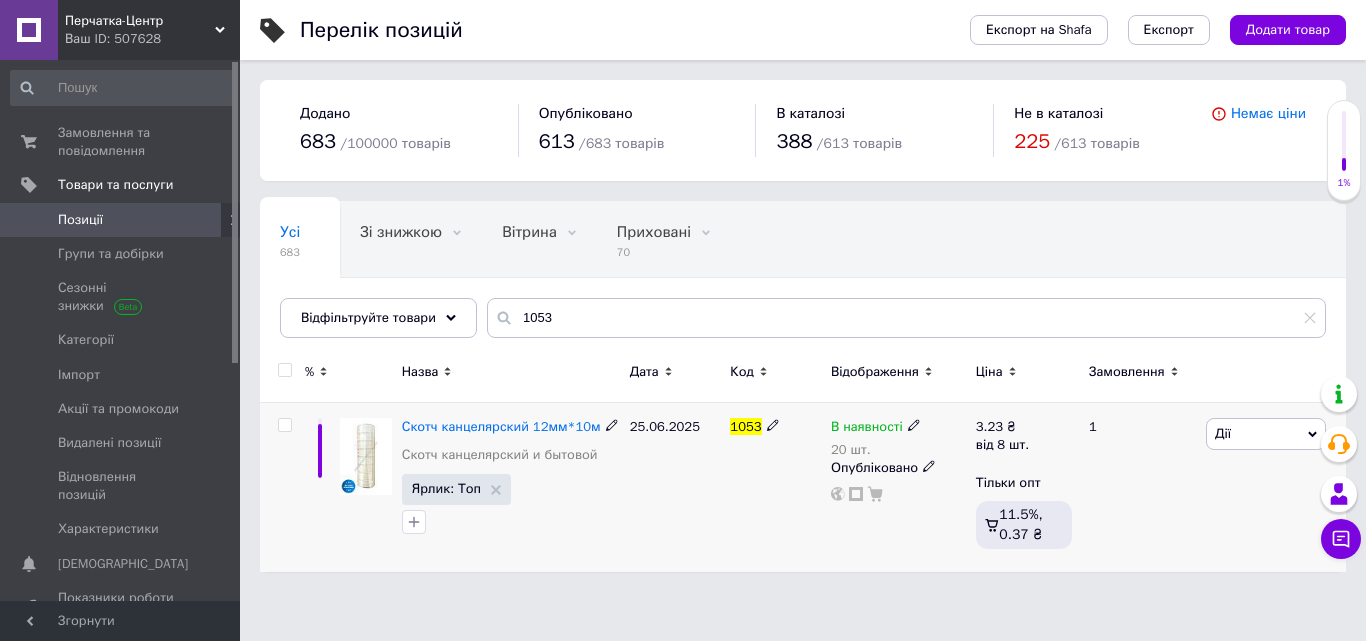 drag, startPoint x: 905, startPoint y: 423, endPoint x: 913, endPoint y: 430, distance: 10.630146 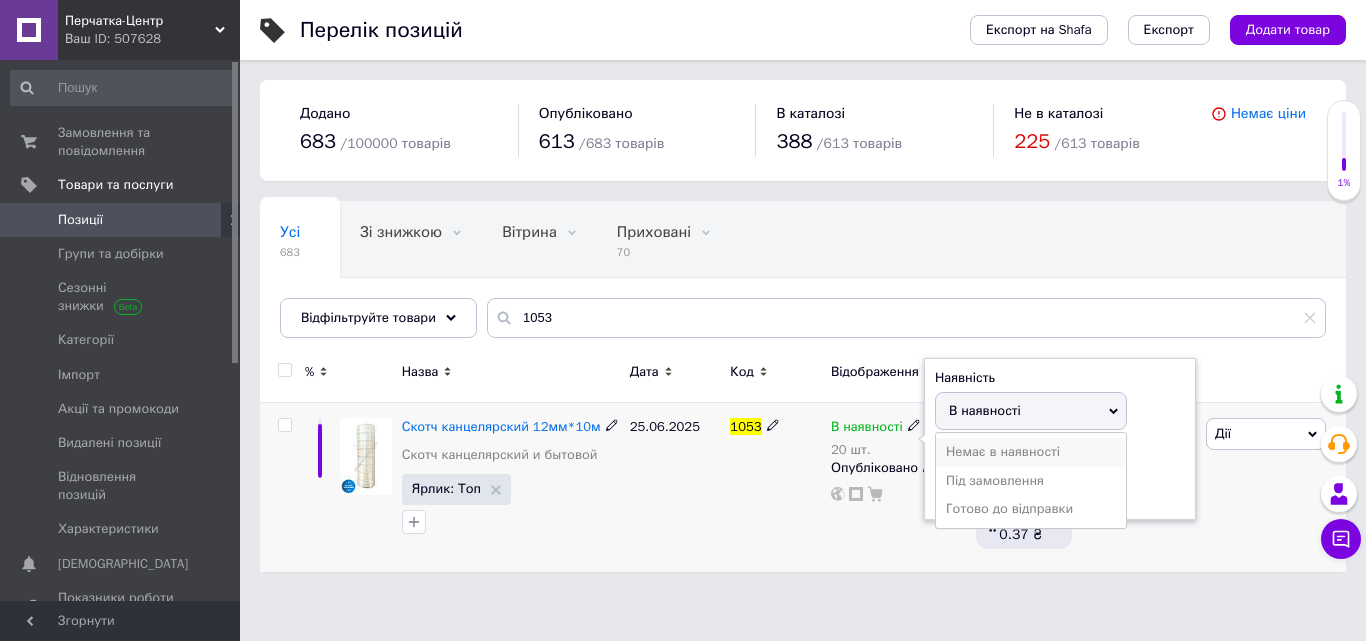 click on "Немає в наявності" at bounding box center (1031, 452) 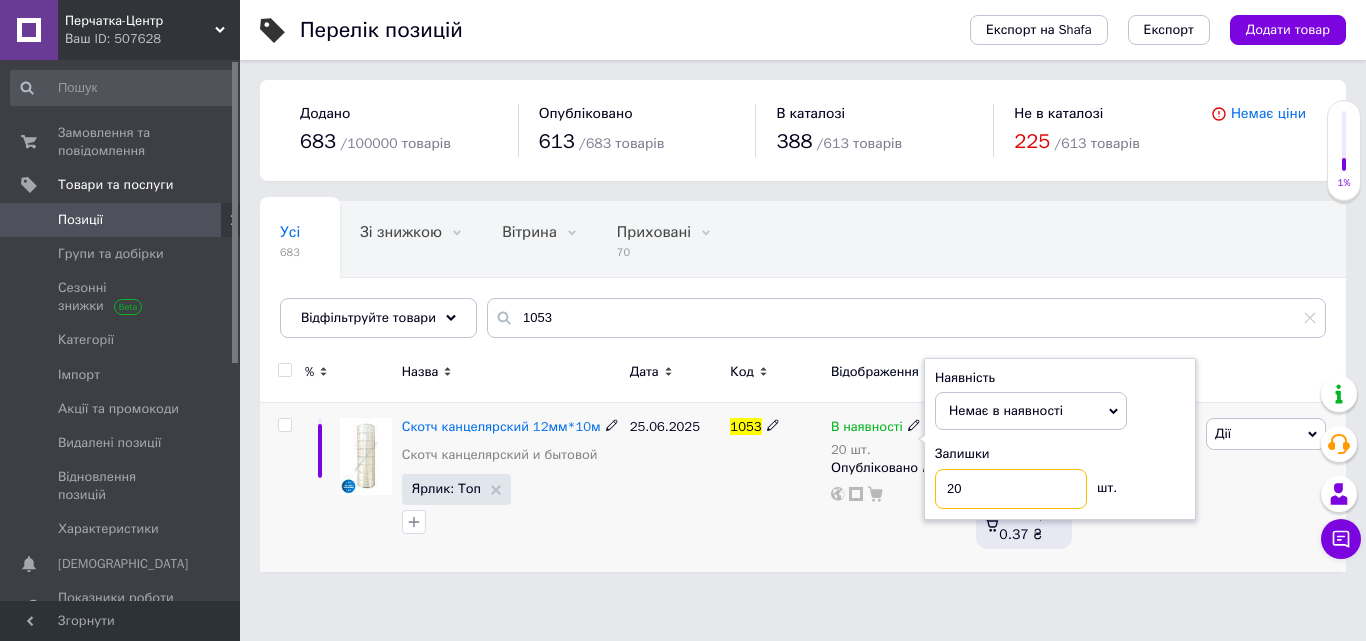 drag, startPoint x: 912, startPoint y: 488, endPoint x: 901, endPoint y: 488, distance: 11 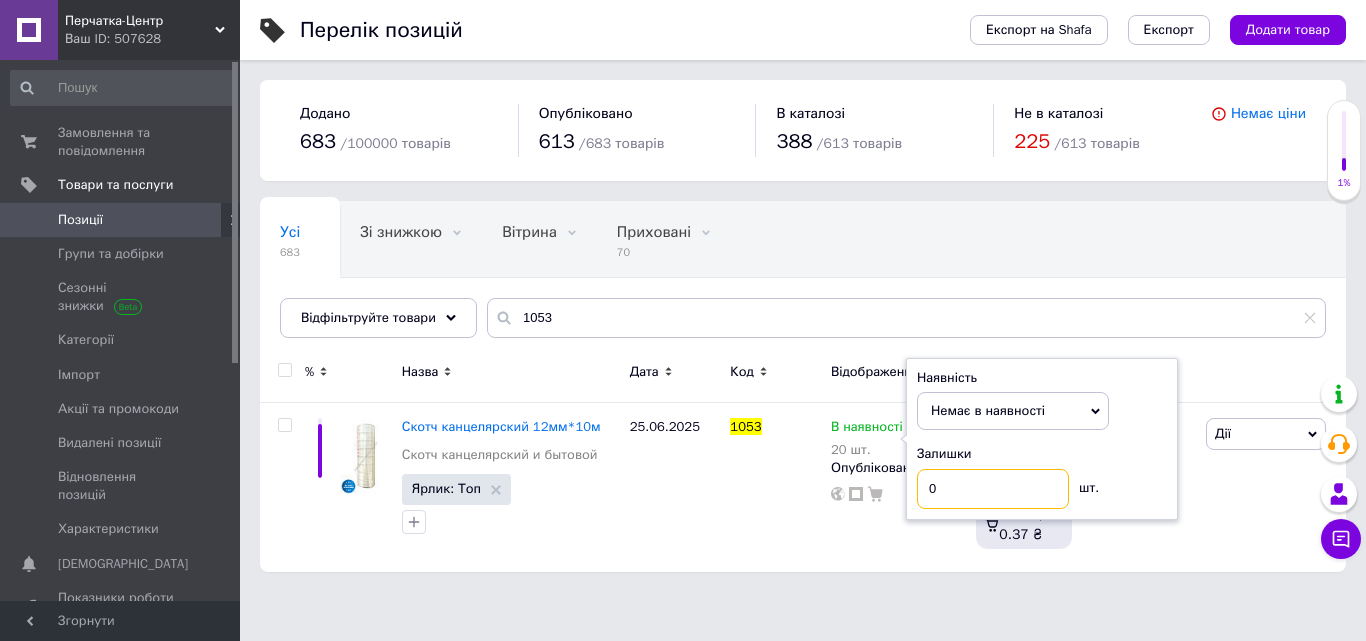 type on "0" 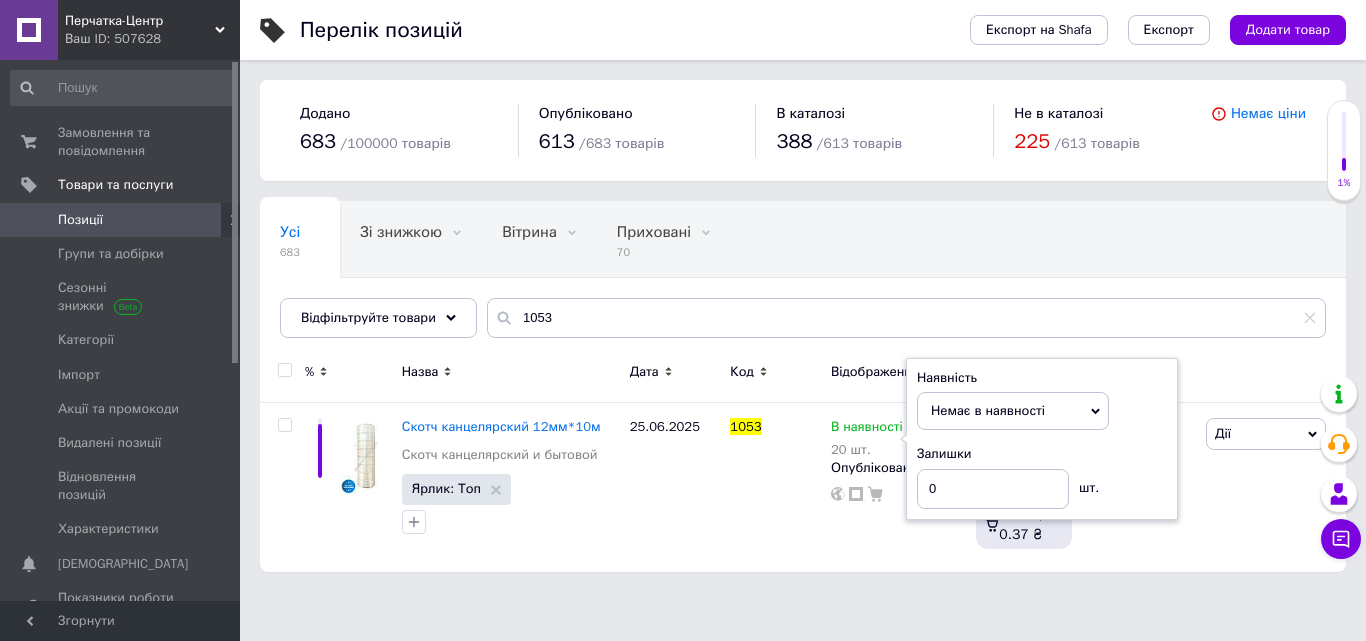 click on "Перелік позицій Експорт на Shafa Експорт Додати товар Додано 683   / 100000   товарів Опубліковано 613   / 683   товарів В каталозі 388   / 613   товарів Не в каталозі 225   / 613   товарів [PERSON_NAME] ціни Усі 683 Зі знижкою 0 Видалити Редагувати Вітрина 0 Видалити Редагувати Приховані 70 Видалити Редагувати Опубліковані 613 Видалити Редагувати Ok Відфільтровано...  Зберегти Нічого не знайдено Можливо, помилка у слові  або немає відповідностей за вашим запитом. Усі 683 Зі знижкою 0 Вітрина 0 Приховані 70 Опубліковані 613 Відфільтруйте товари 1053 % Назва Дата Код Відображення Ціна Замовлення [DATE]" at bounding box center (803, 296) 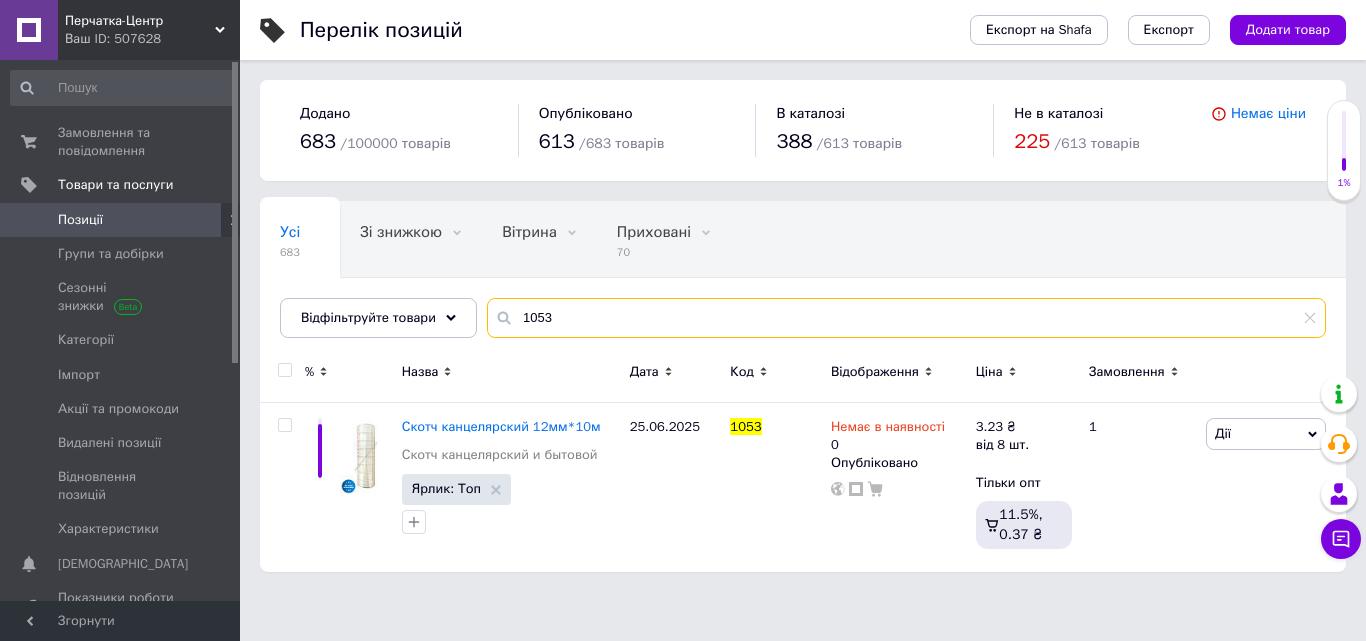 drag, startPoint x: 522, startPoint y: 316, endPoint x: 480, endPoint y: 303, distance: 43.965897 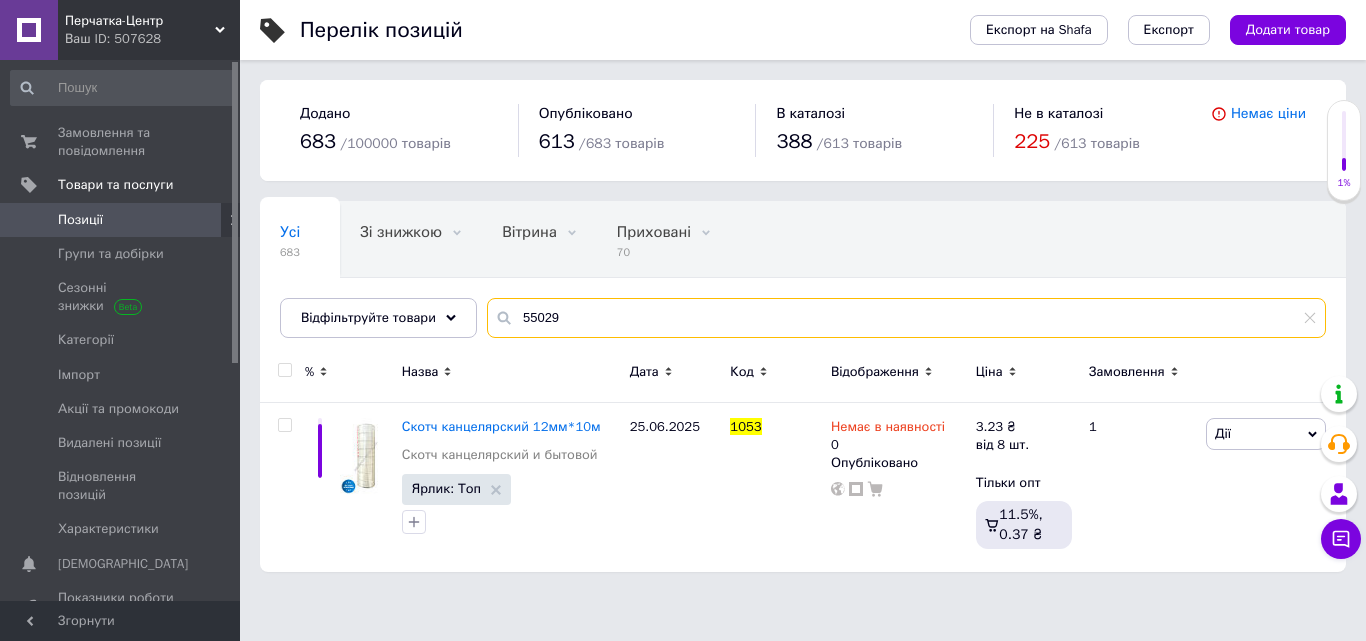 type on "55029" 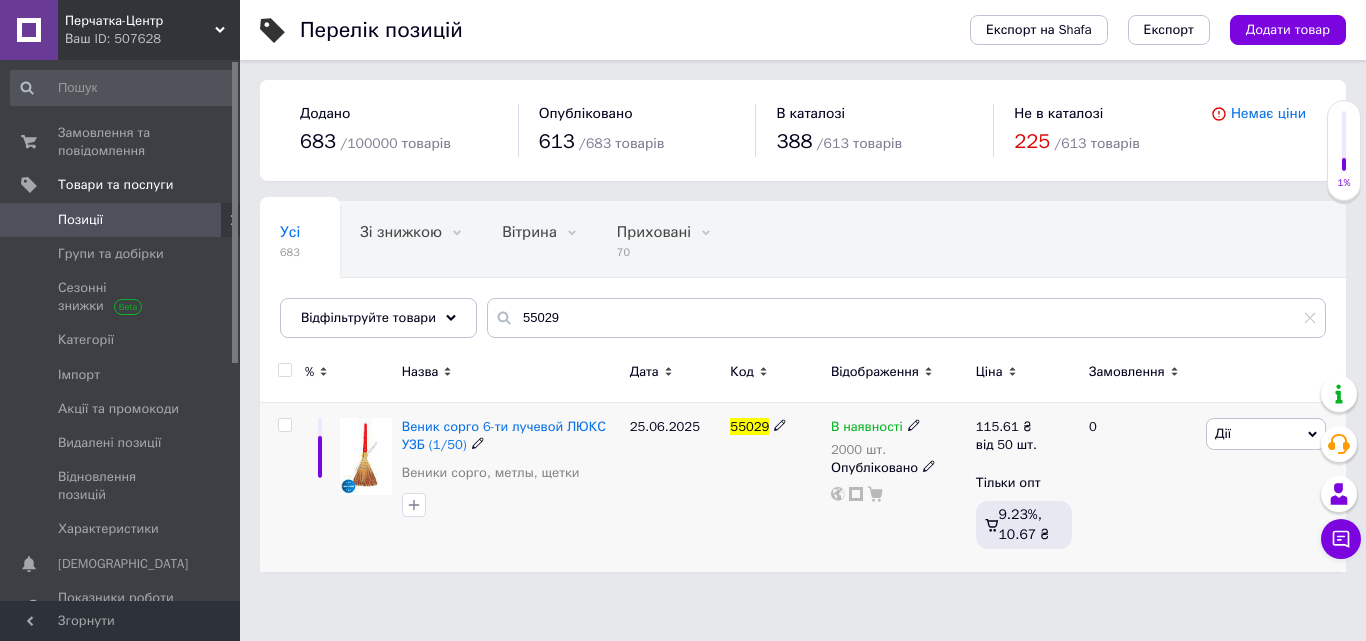 click 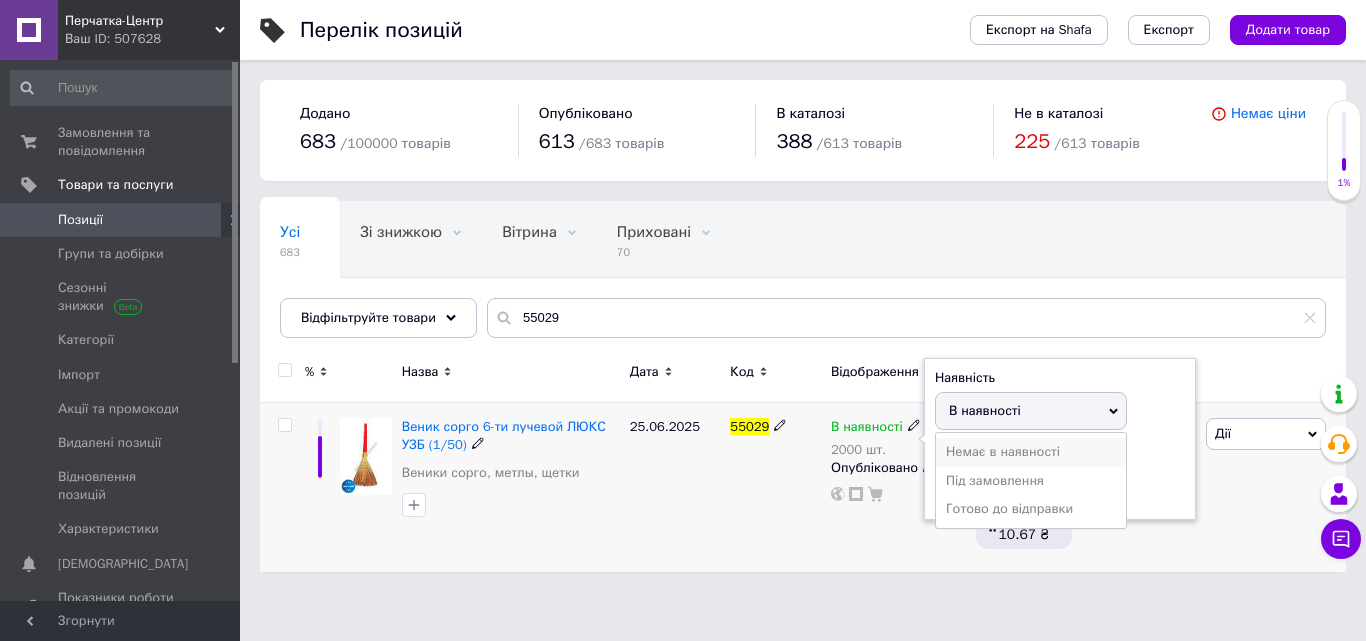 click on "Немає в наявності" at bounding box center [1031, 452] 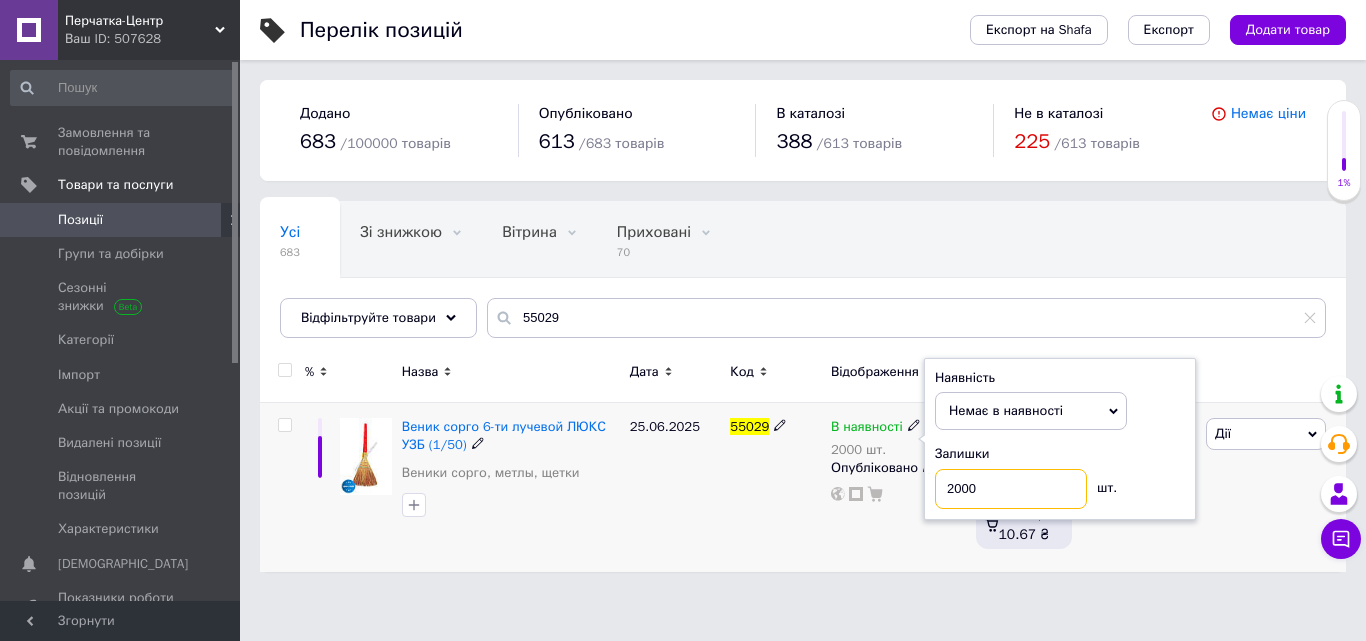 drag, startPoint x: 994, startPoint y: 503, endPoint x: 903, endPoint y: 490, distance: 91.92388 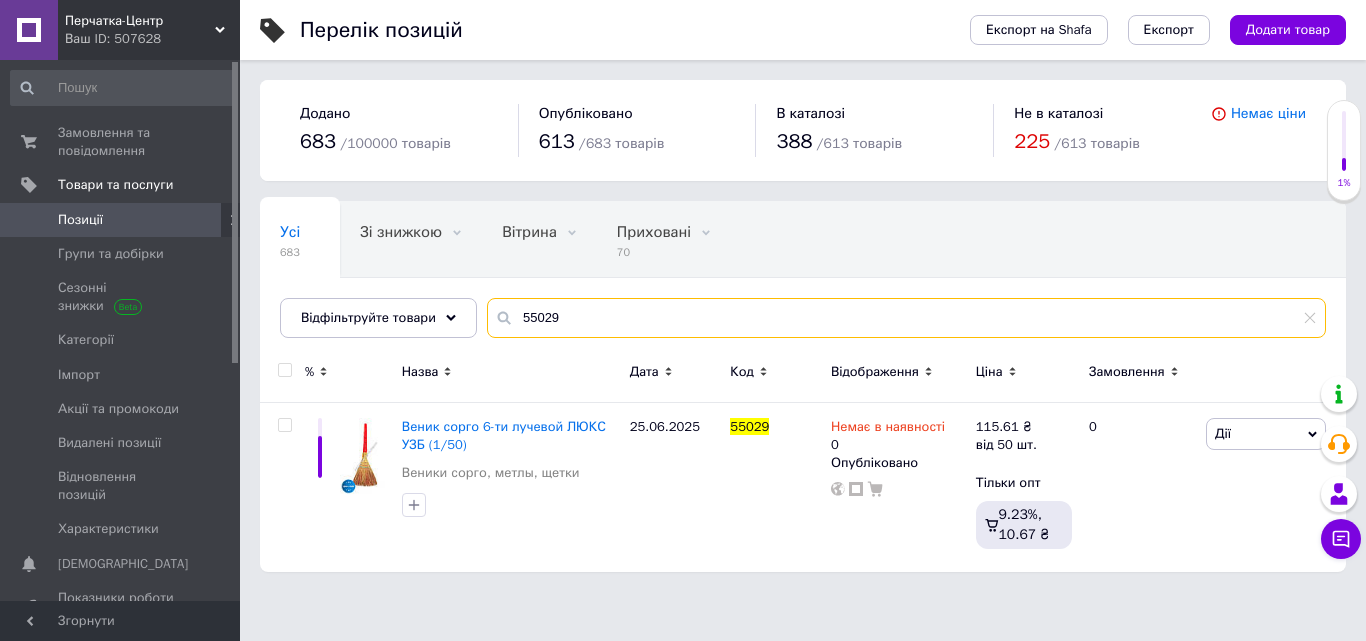 drag, startPoint x: 562, startPoint y: 323, endPoint x: 538, endPoint y: 319, distance: 24.33105 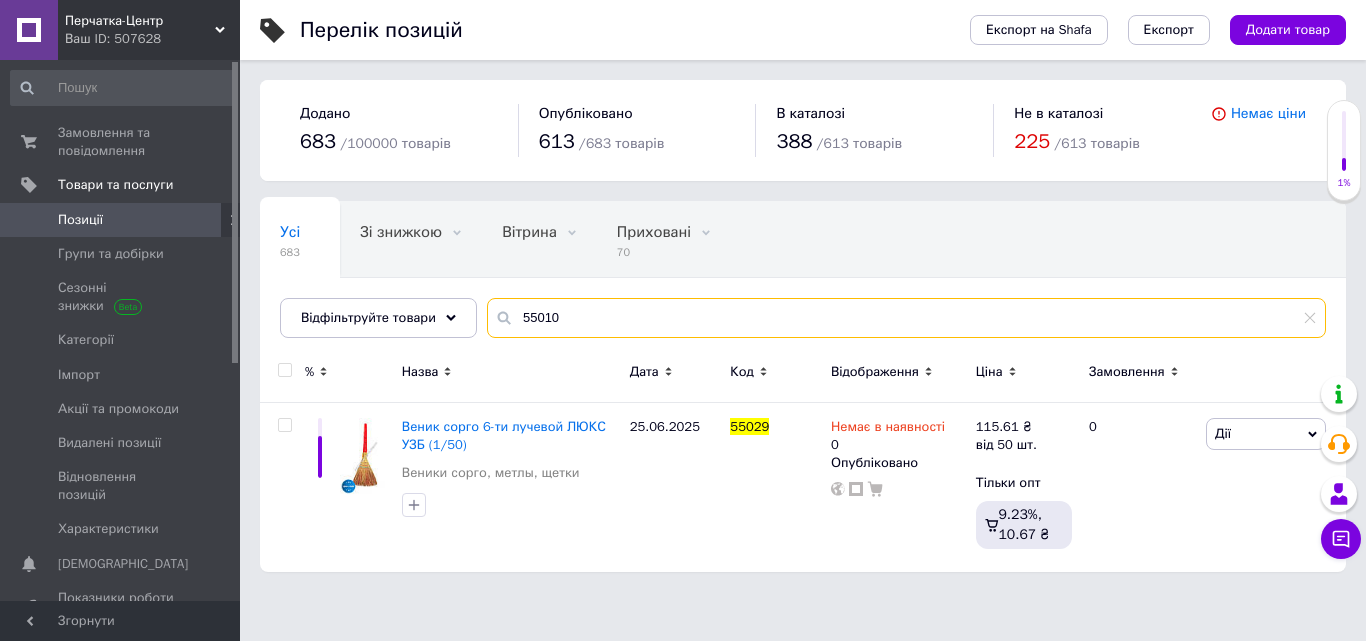 type on "55010" 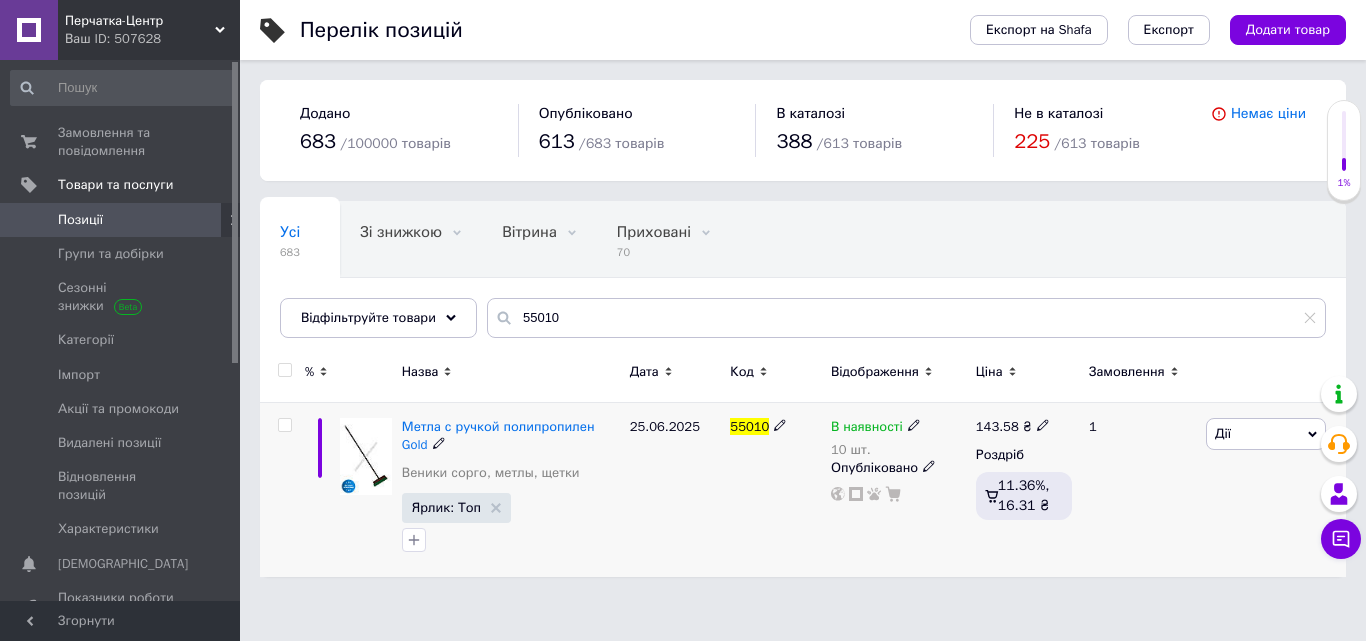 click 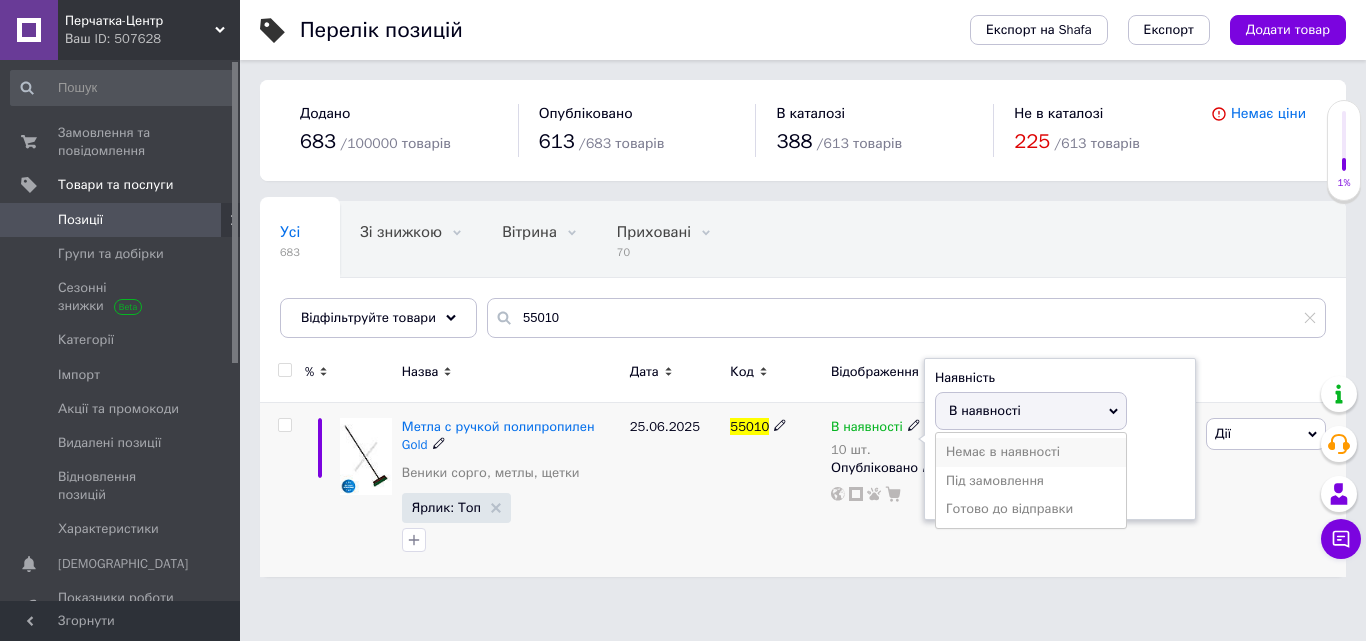 click on "Немає в наявності" at bounding box center [1031, 452] 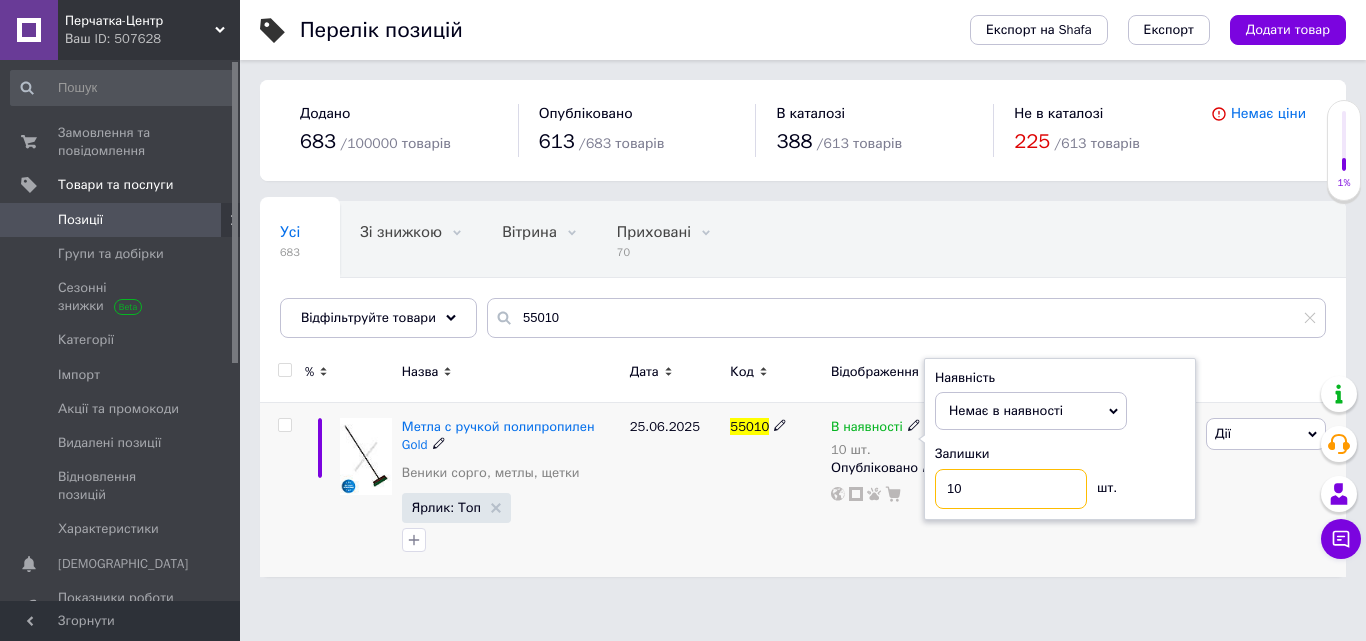 drag, startPoint x: 920, startPoint y: 495, endPoint x: 822, endPoint y: 499, distance: 98.0816 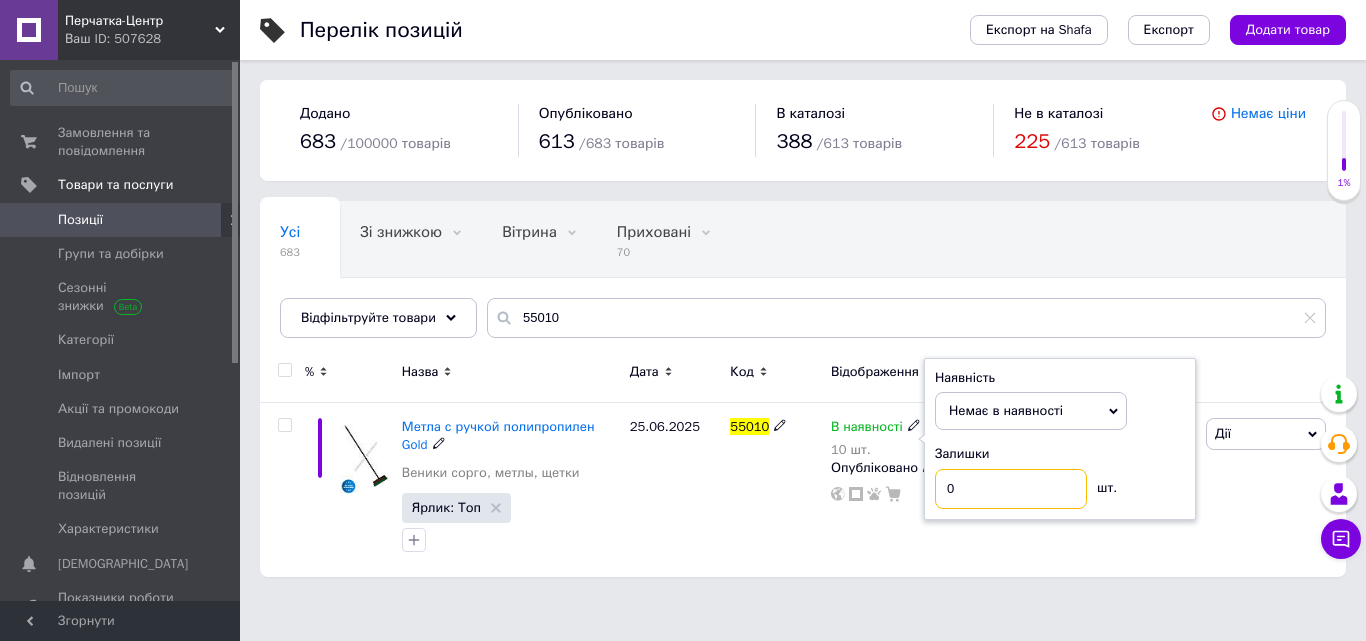 type on "0" 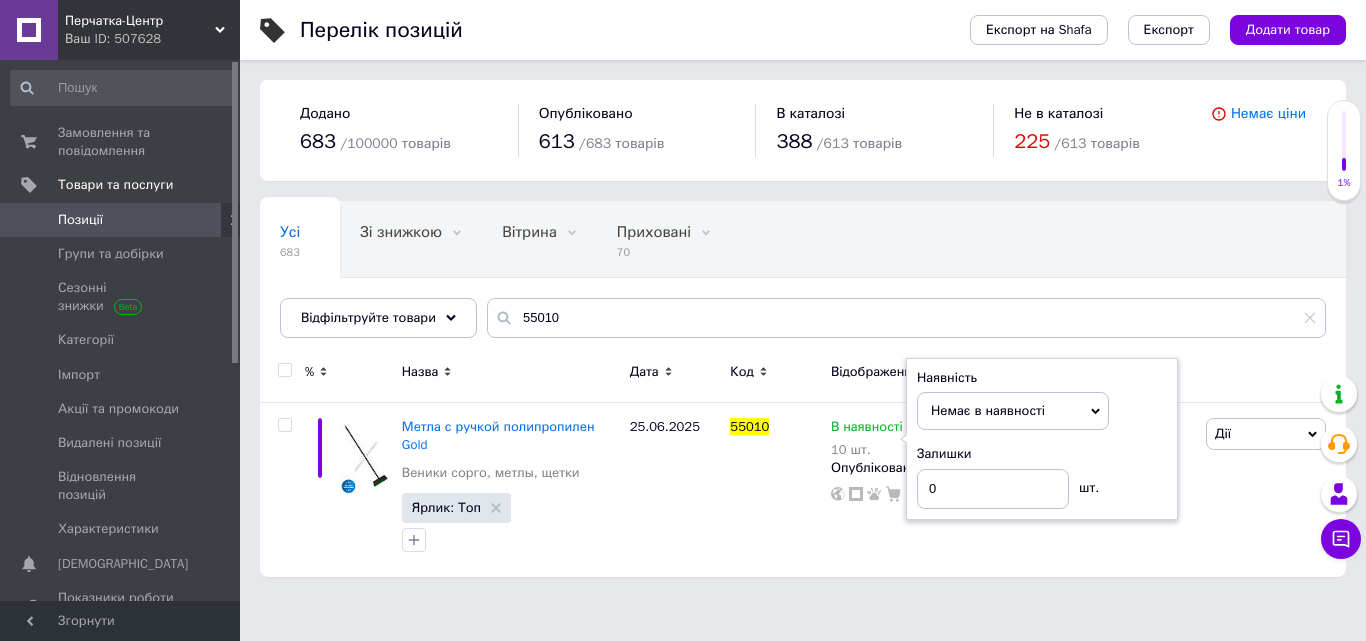 click on "Перчатка-Центр Ваш ID: 507628 Сайт Перчатка-Центр Кабінет покупця Перевірити стан системи Сторінка на порталі Довідка Вийти Замовлення та повідомлення 0 0 Товари та послуги Позиції Групи та добірки Сезонні знижки Категорії Імпорт Акції та промокоди Видалені позиції Відновлення позицій Характеристики Сповіщення 0 Показники роботи компанії Панель управління Відгуки Клієнти Каталог ProSale Аналітика Інструменти веб-майстра та SEO Управління сайтом Гаманець компанії [PERSON_NAME] Тарифи та рахунки 683   /" at bounding box center (683, 376) 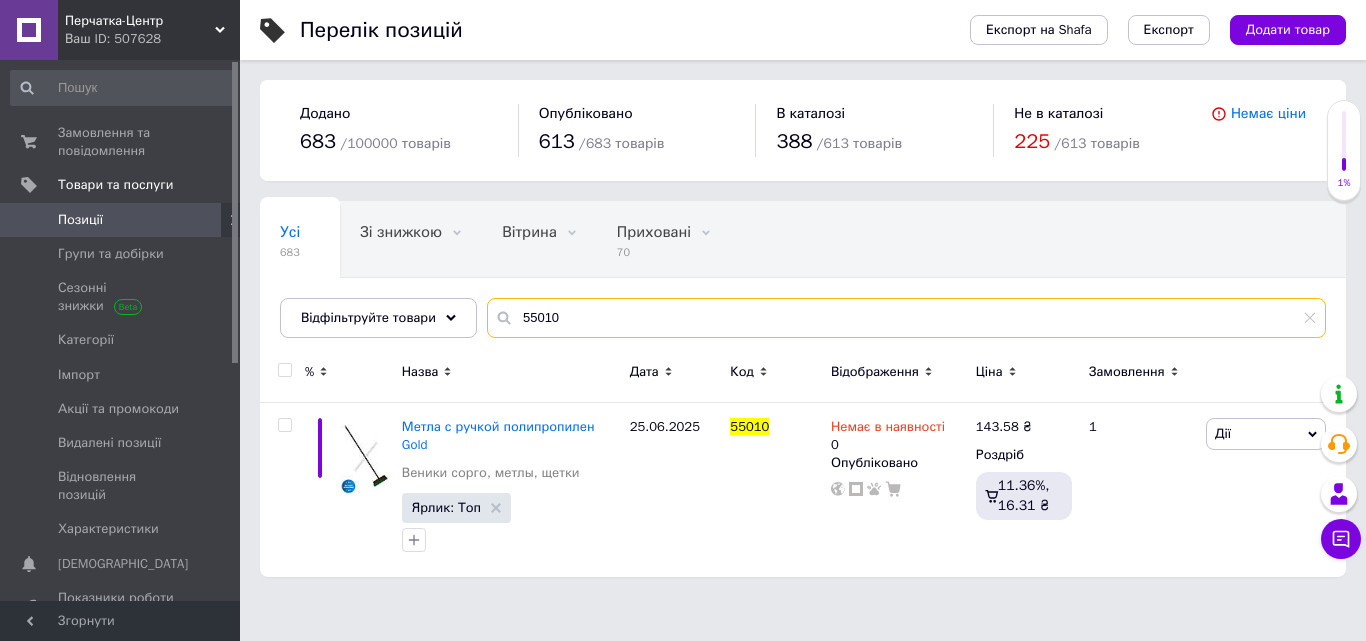 click on "55010" at bounding box center [906, 318] 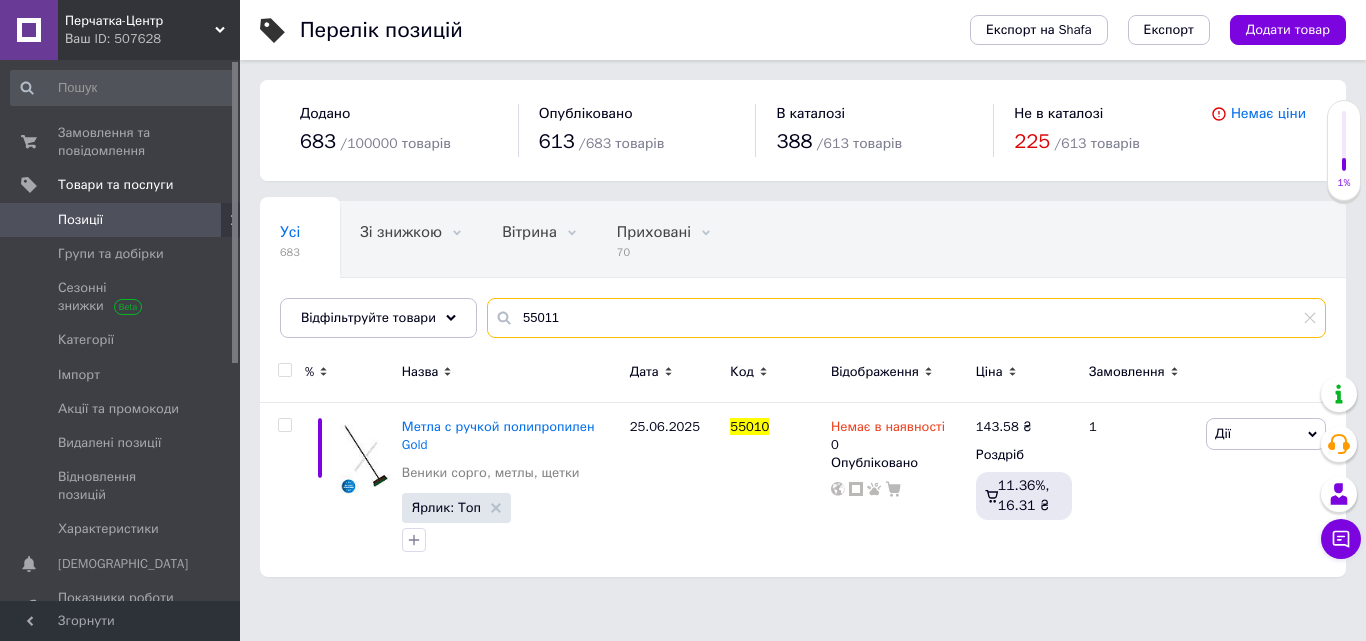type on "55011" 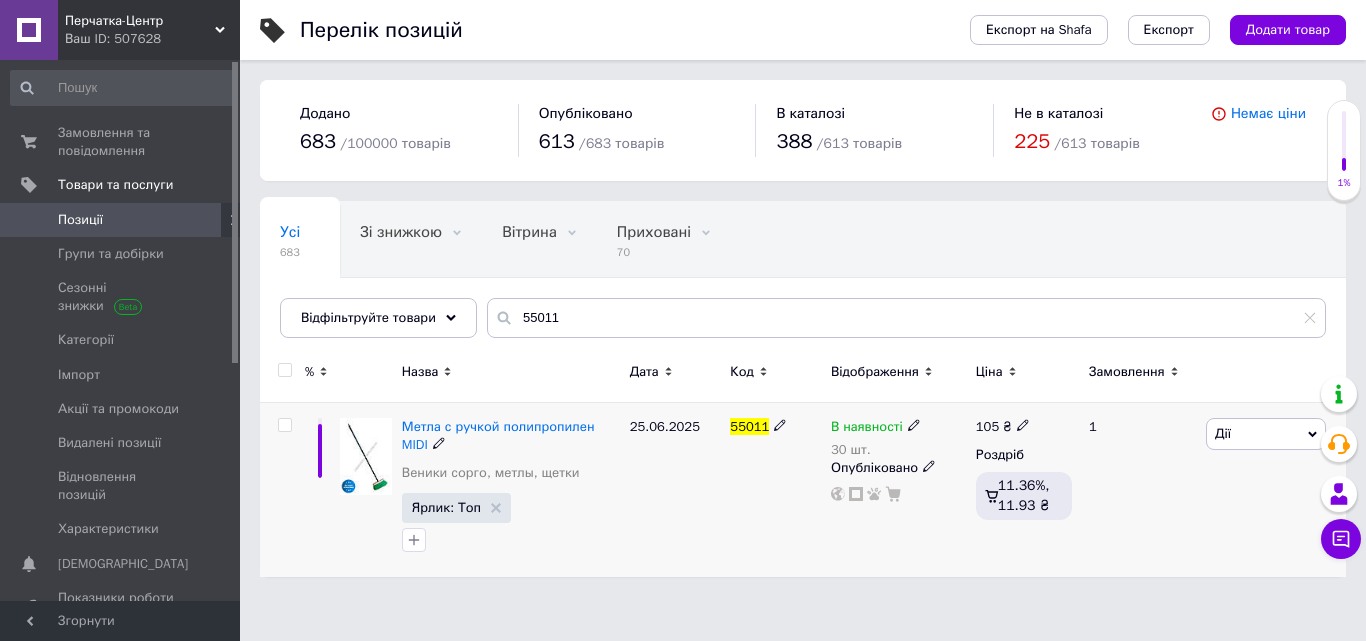 click 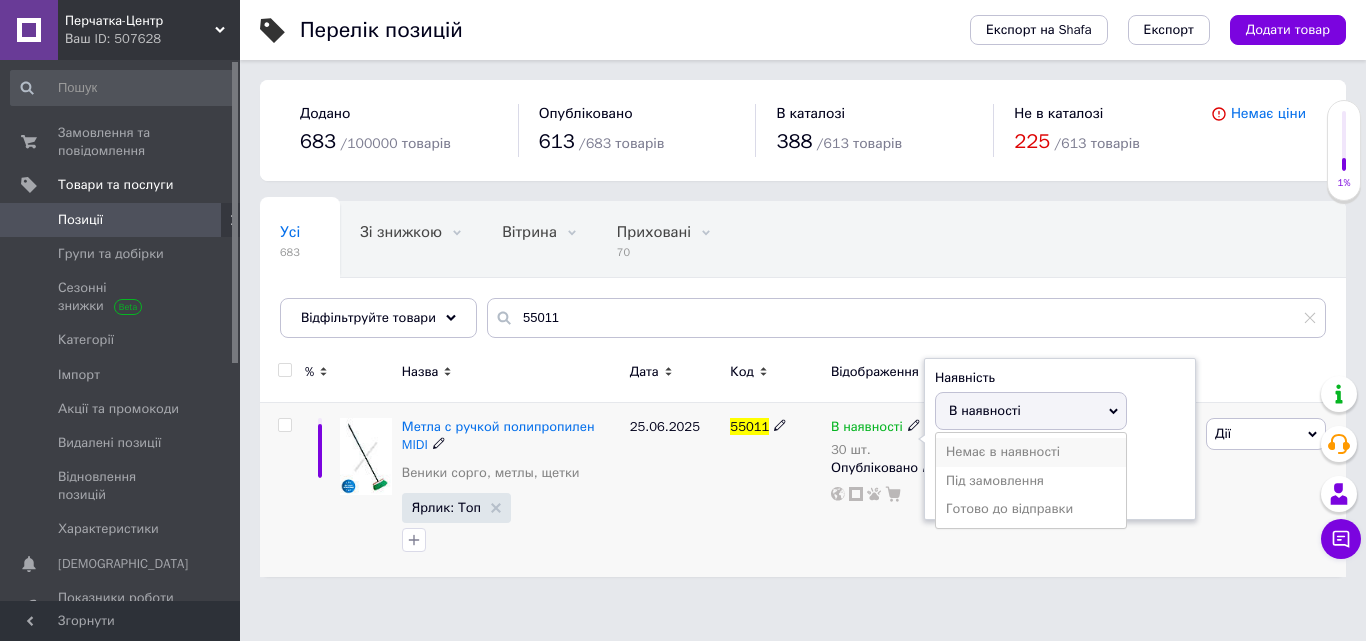 click on "Немає в наявності" at bounding box center [1031, 452] 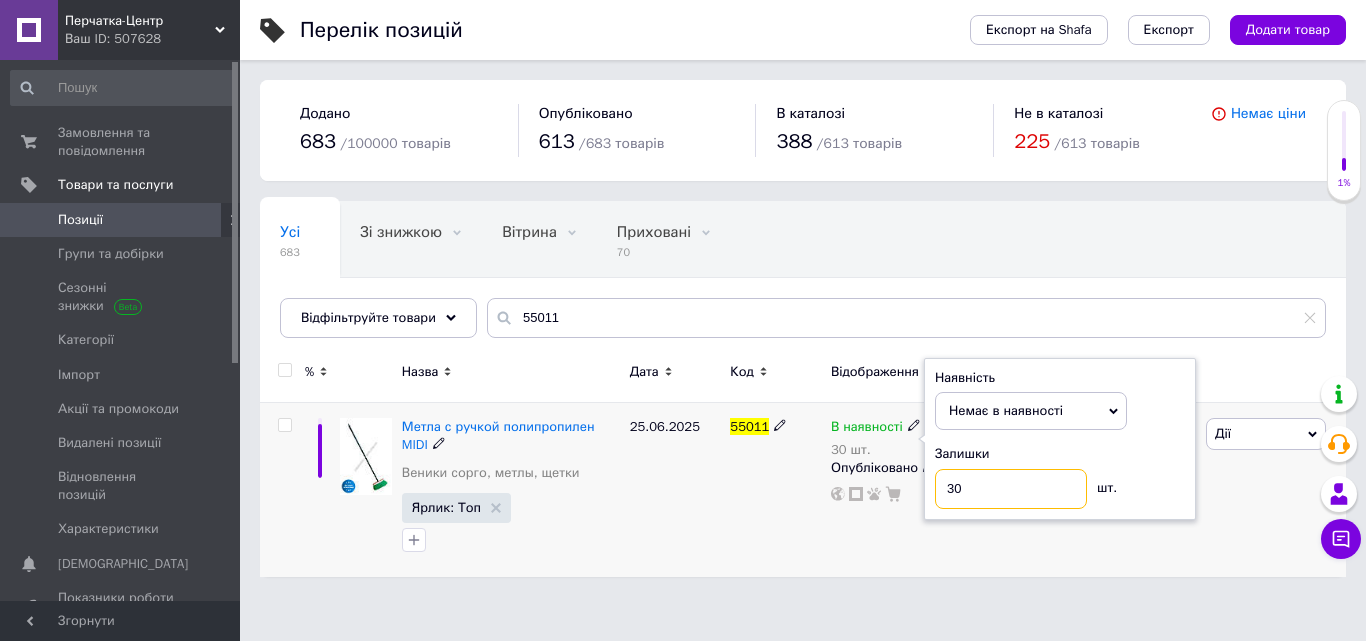 drag, startPoint x: 955, startPoint y: 494, endPoint x: 938, endPoint y: 494, distance: 17 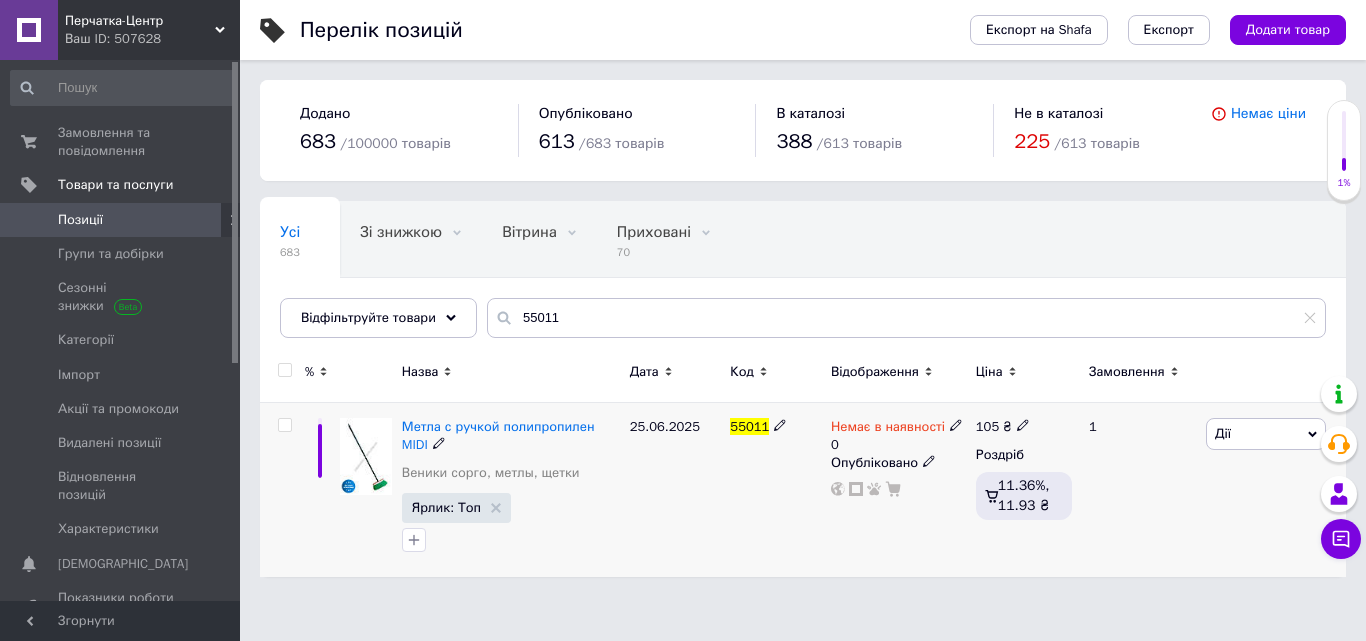 click 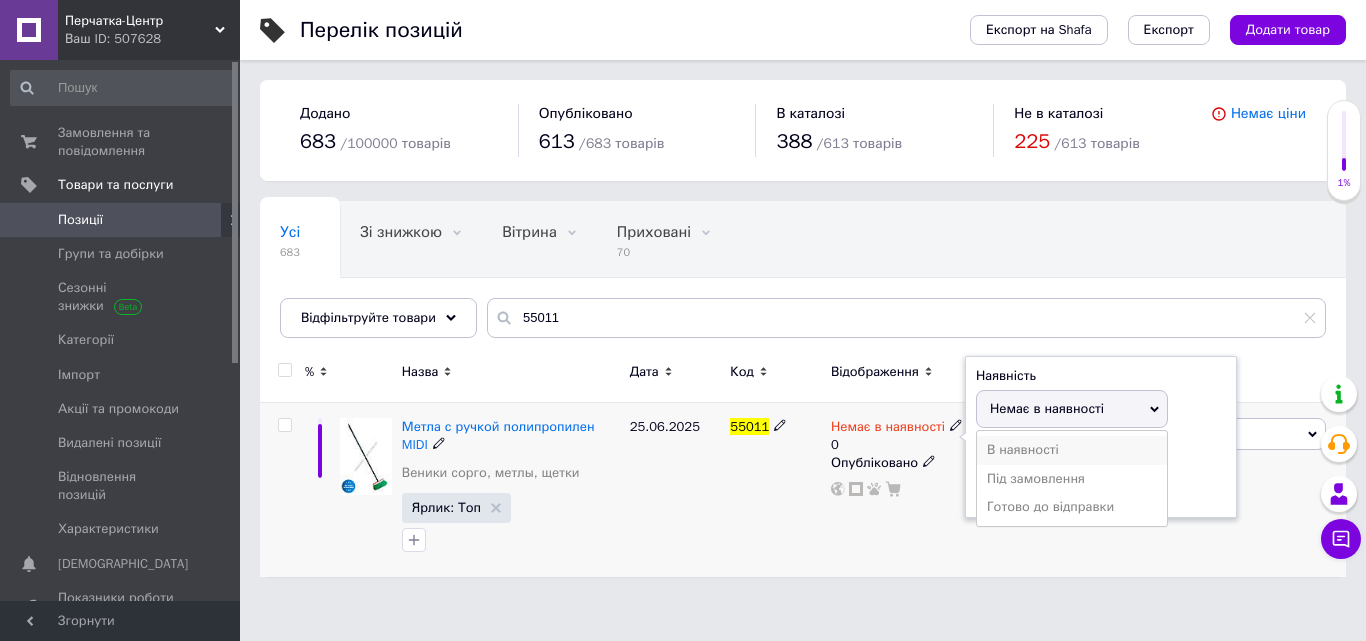 click on "В наявності" at bounding box center [1072, 450] 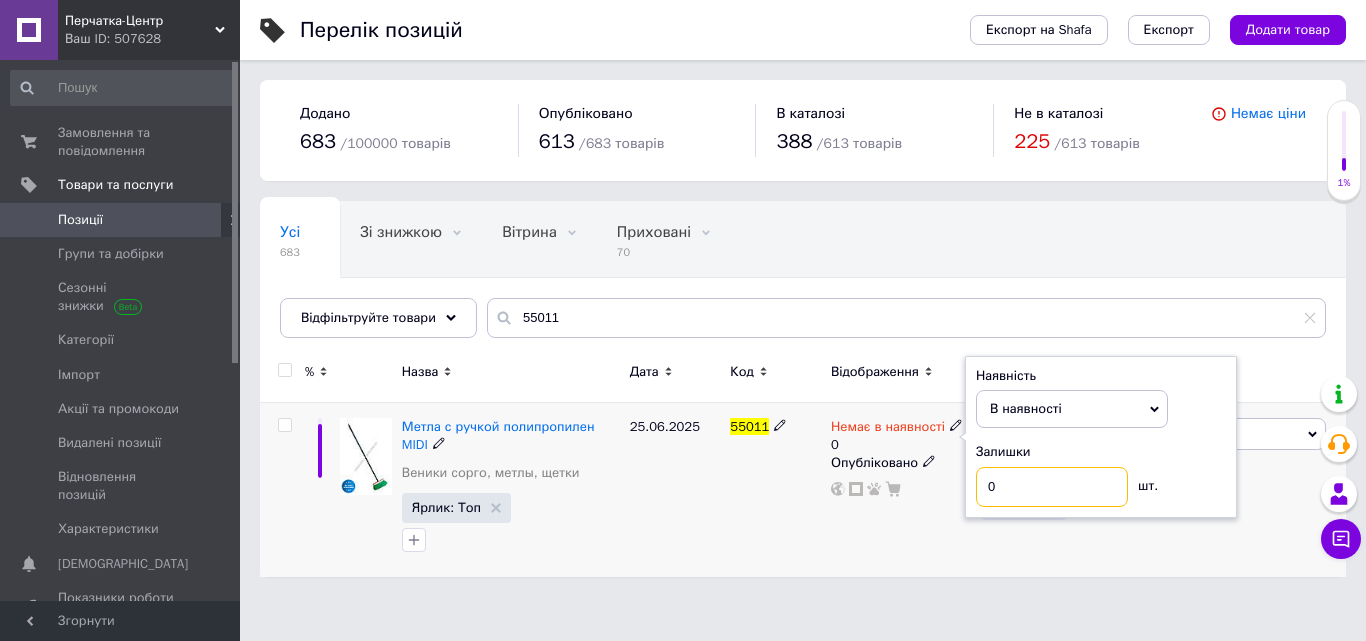drag, startPoint x: 1002, startPoint y: 480, endPoint x: 964, endPoint y: 484, distance: 38.209946 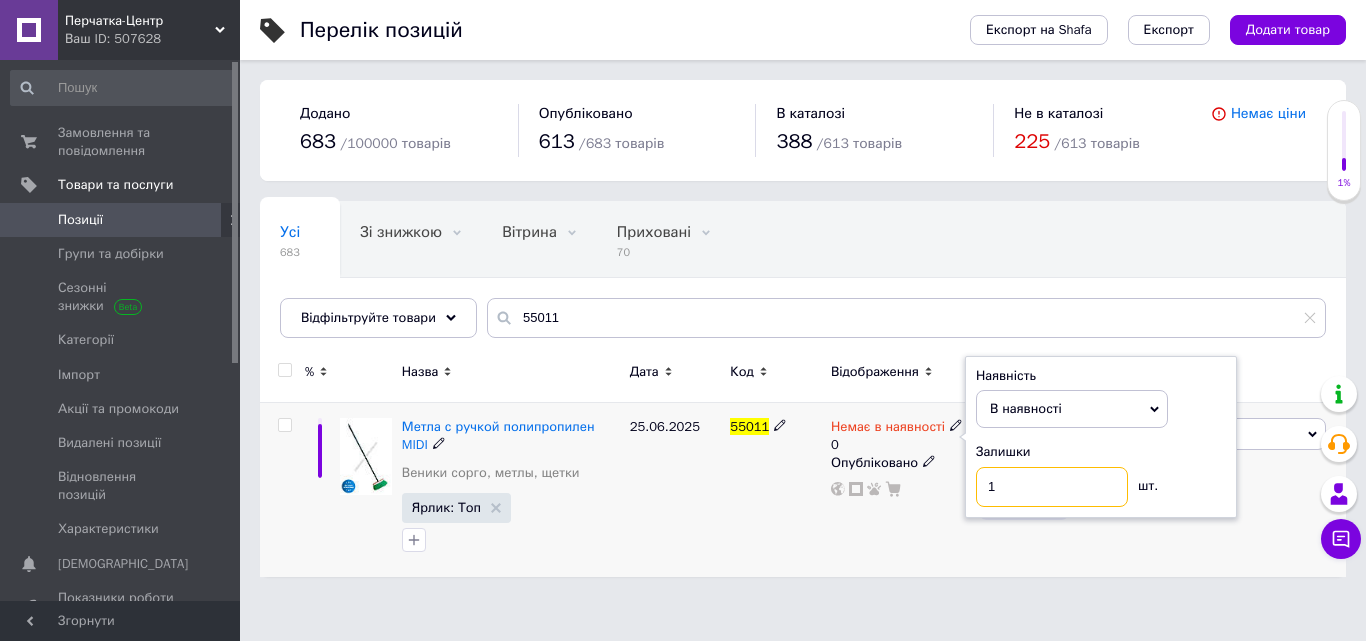 type on "10" 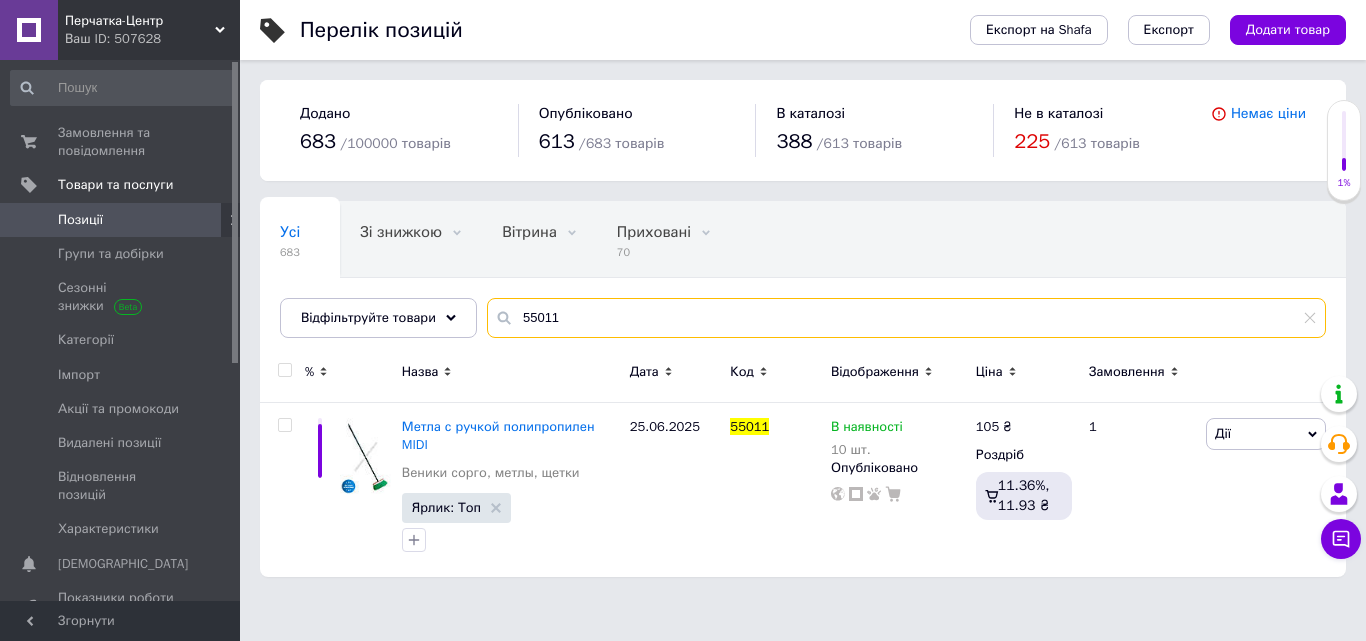 click on "55011" at bounding box center [906, 318] 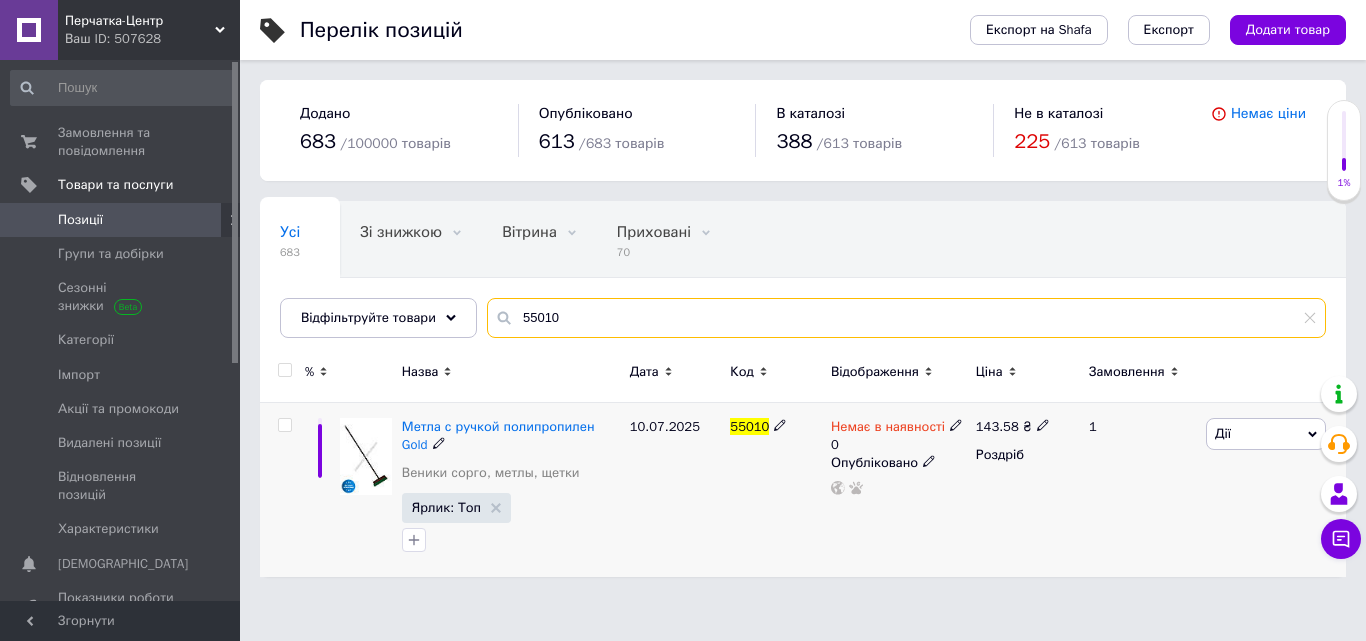 type on "55010" 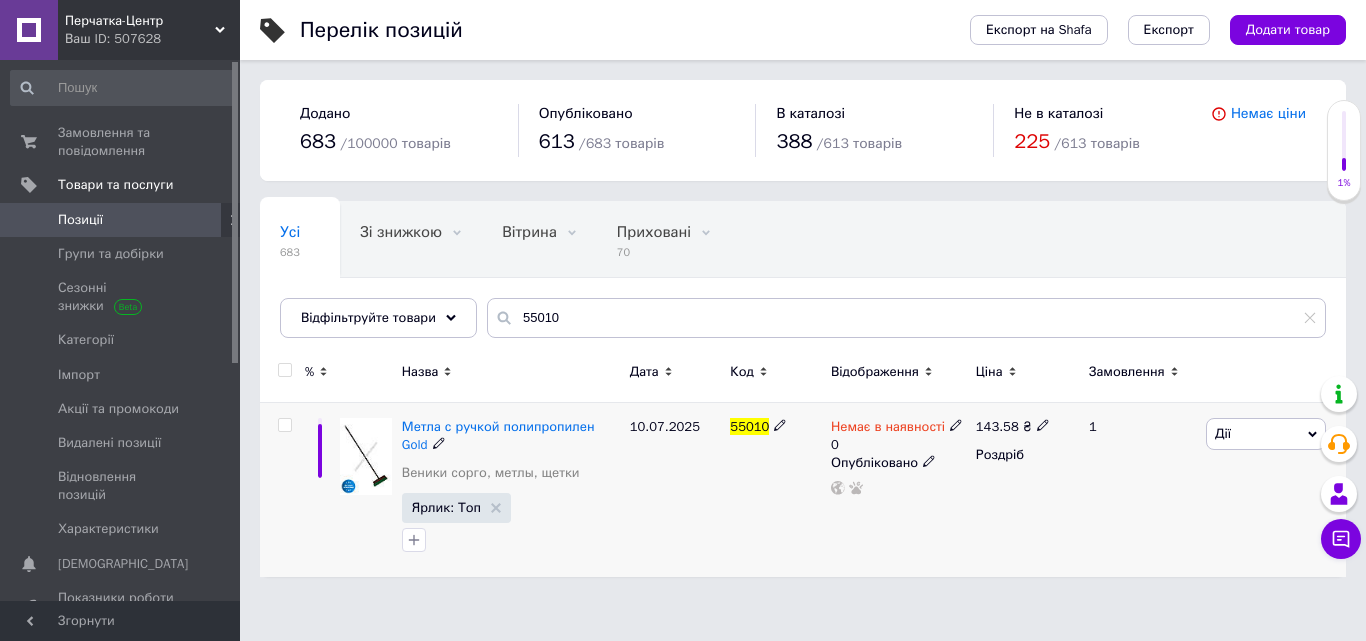click 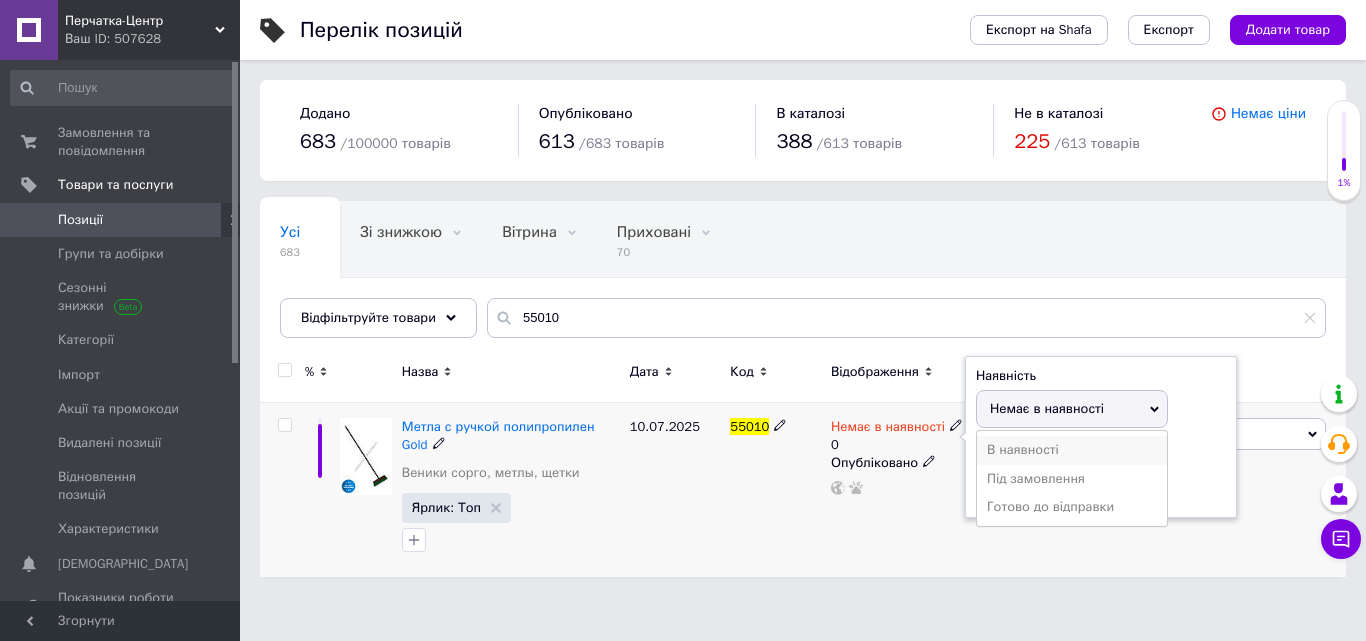 click on "В наявності" at bounding box center [1072, 450] 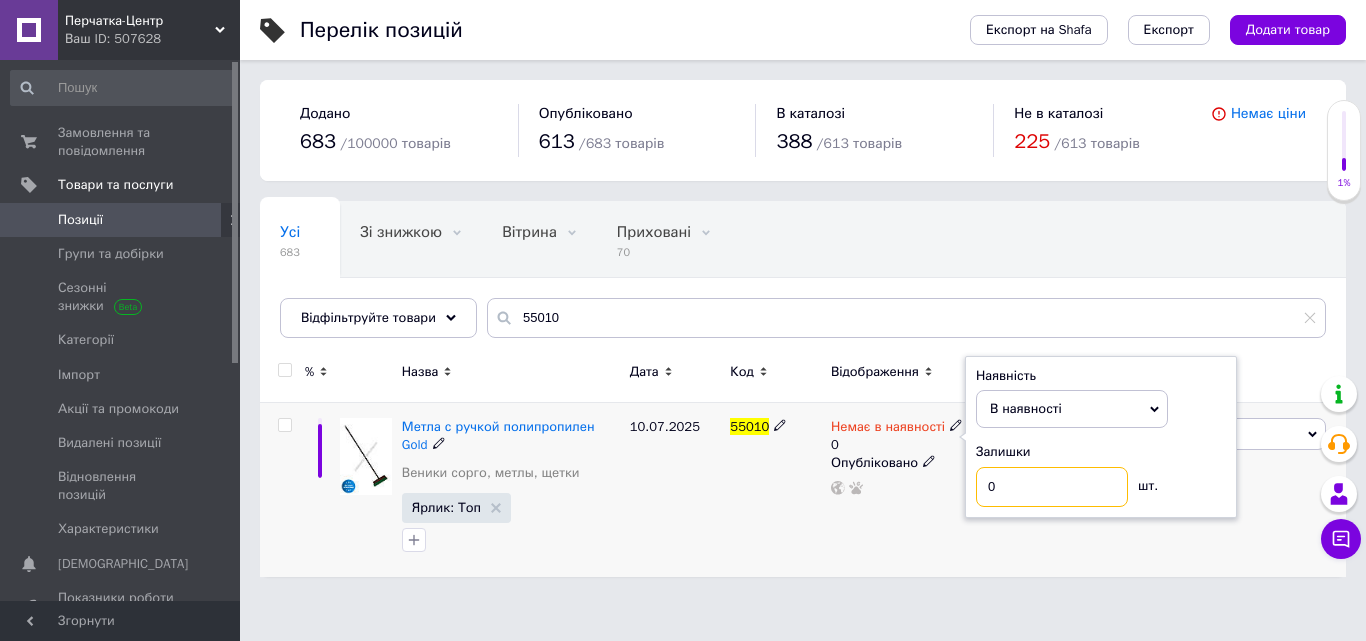 drag, startPoint x: 982, startPoint y: 487, endPoint x: 966, endPoint y: 483, distance: 16.492422 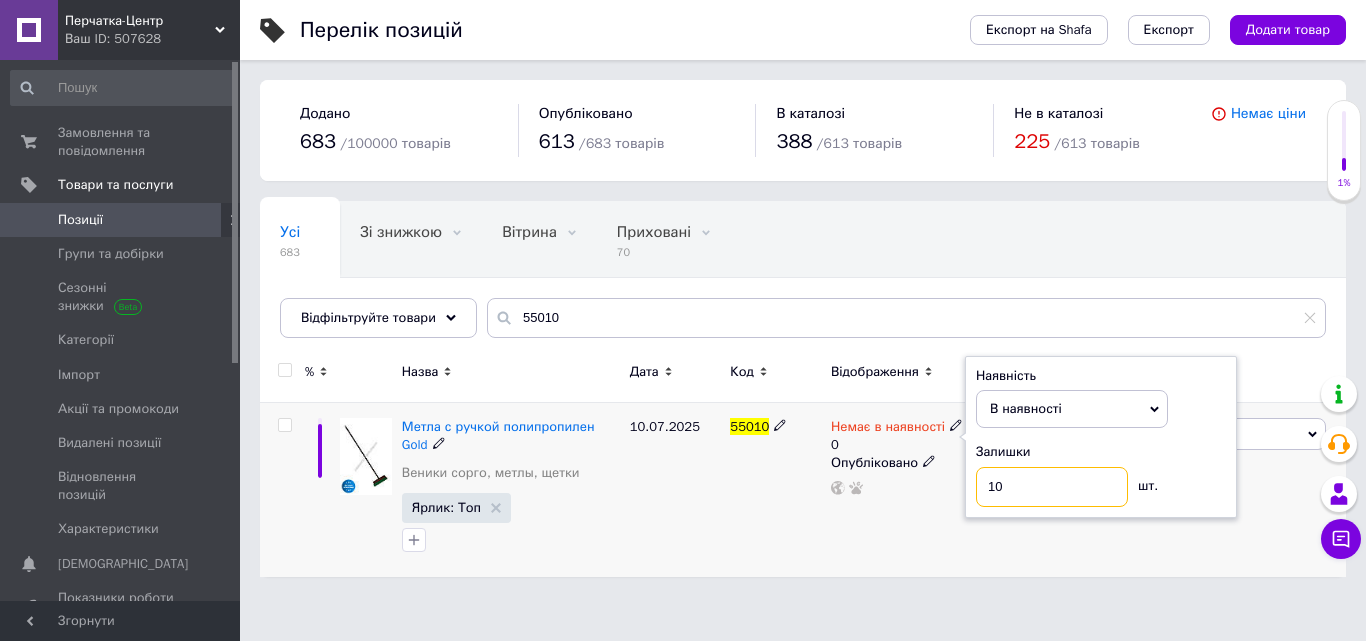 type on "10" 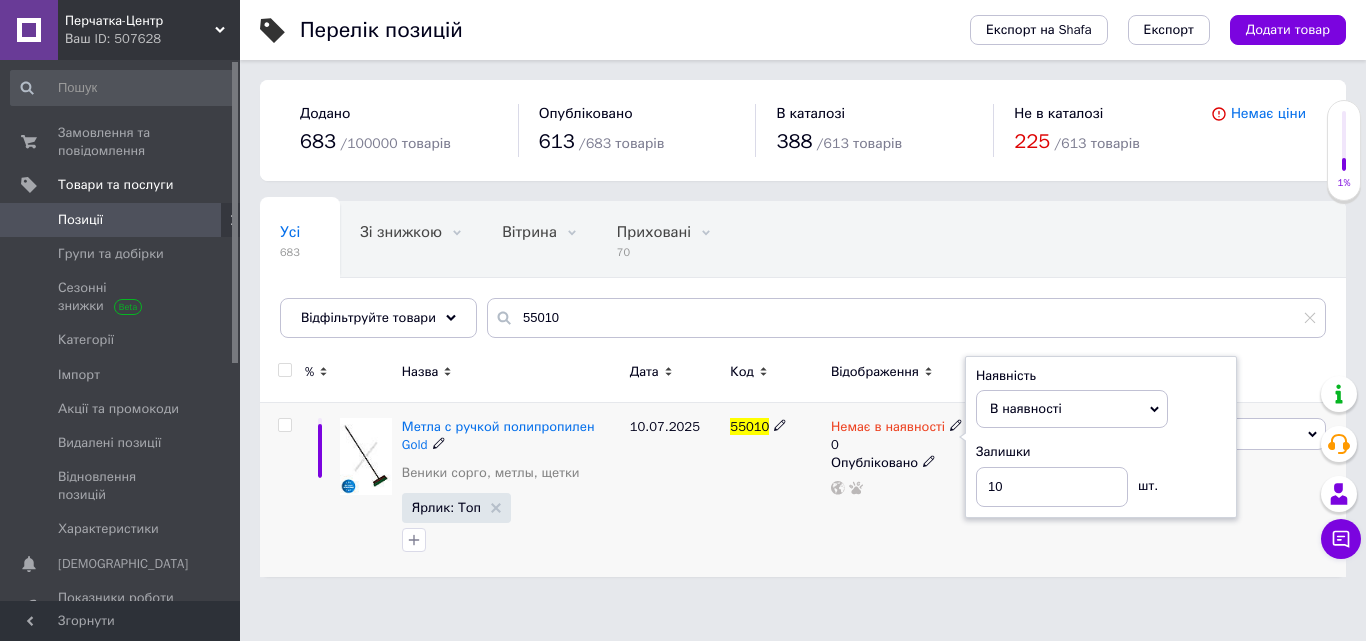click on "Немає в наявності 0 Наявність В наявності Немає в наявності Під замовлення Готово до відправки Залишки 10 шт. Опубліковано" at bounding box center (898, 490) 